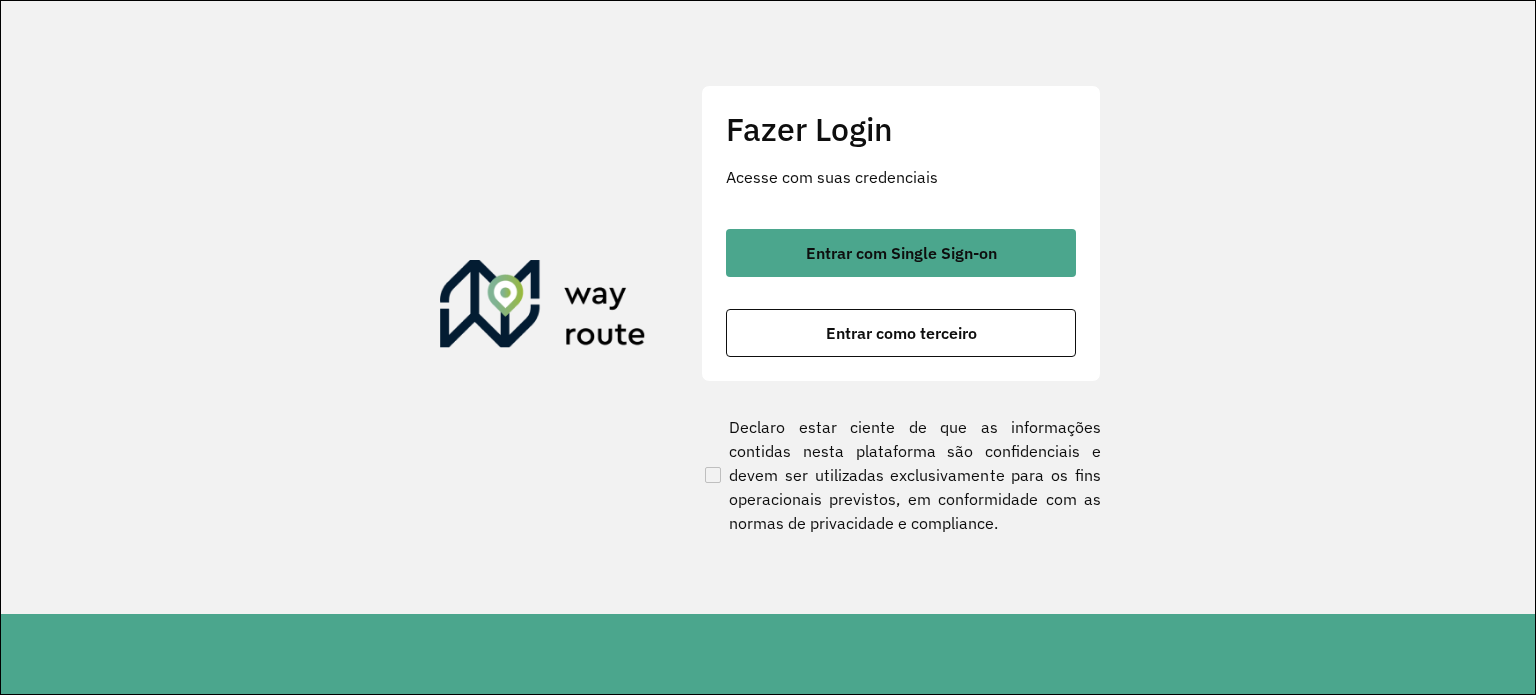 scroll, scrollTop: 0, scrollLeft: 0, axis: both 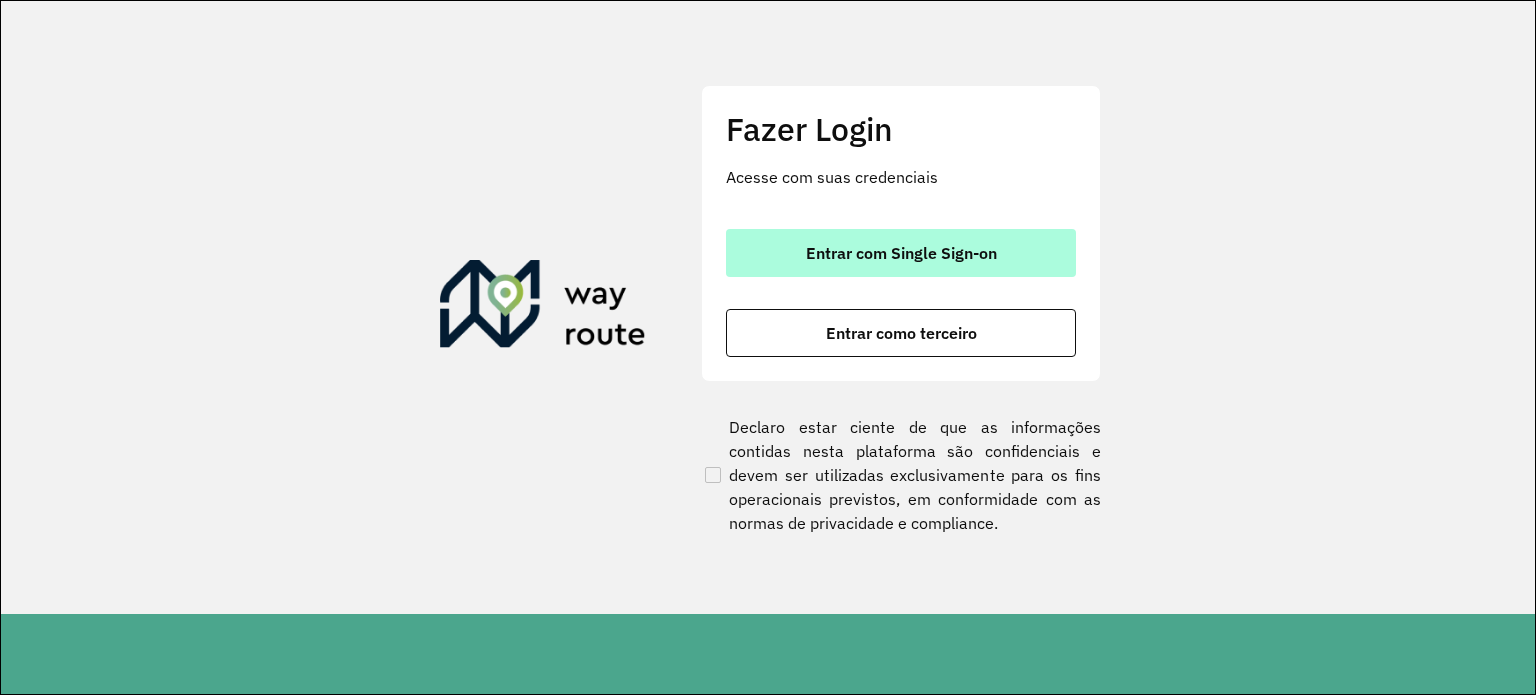 click on "Entrar com Single Sign-on" at bounding box center (901, 253) 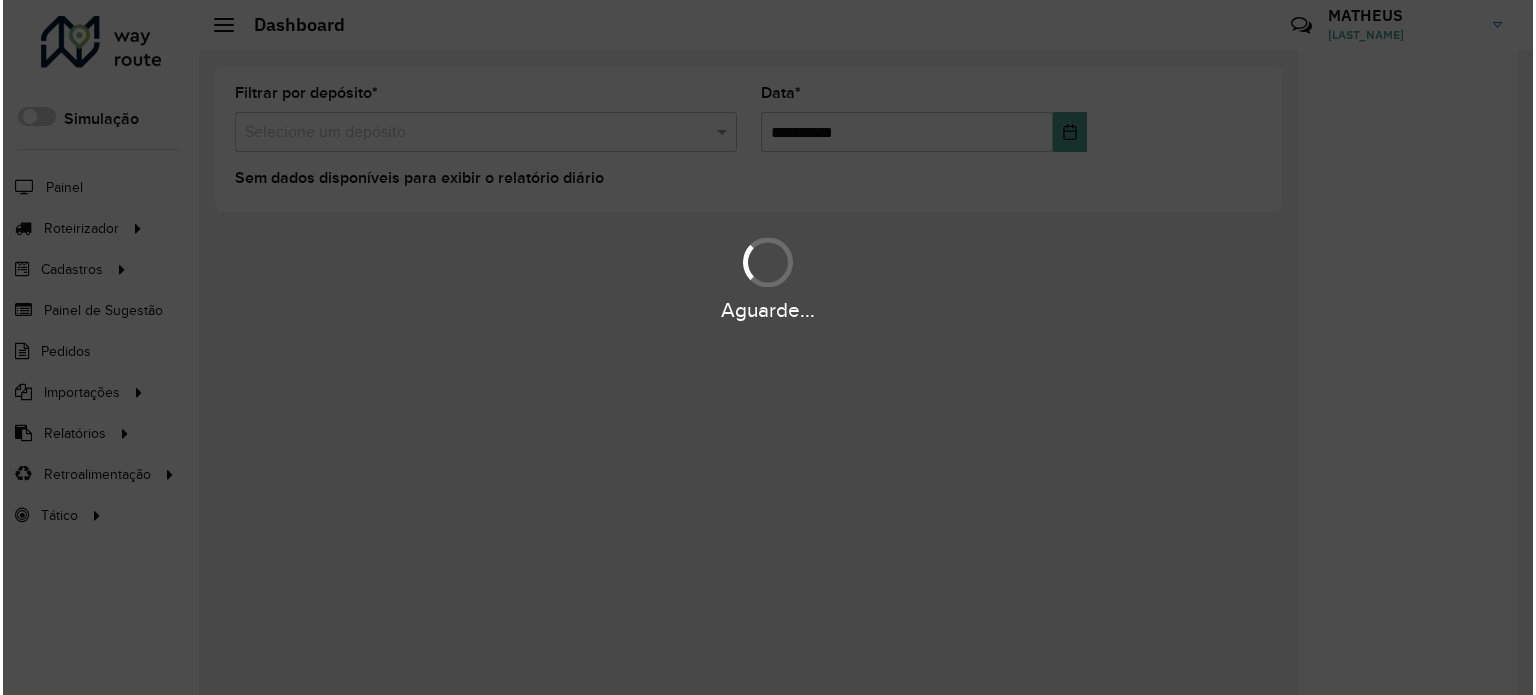 scroll, scrollTop: 0, scrollLeft: 0, axis: both 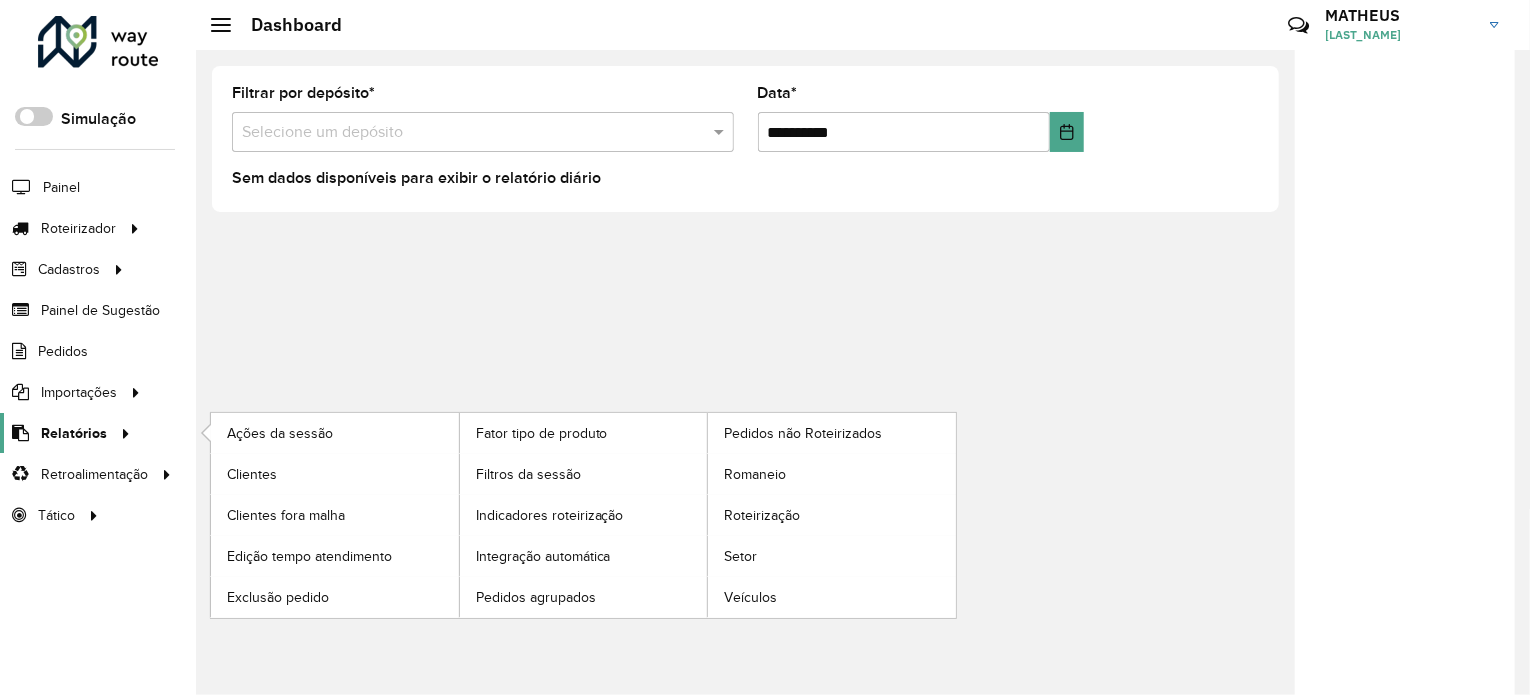 click on "Relatórios" 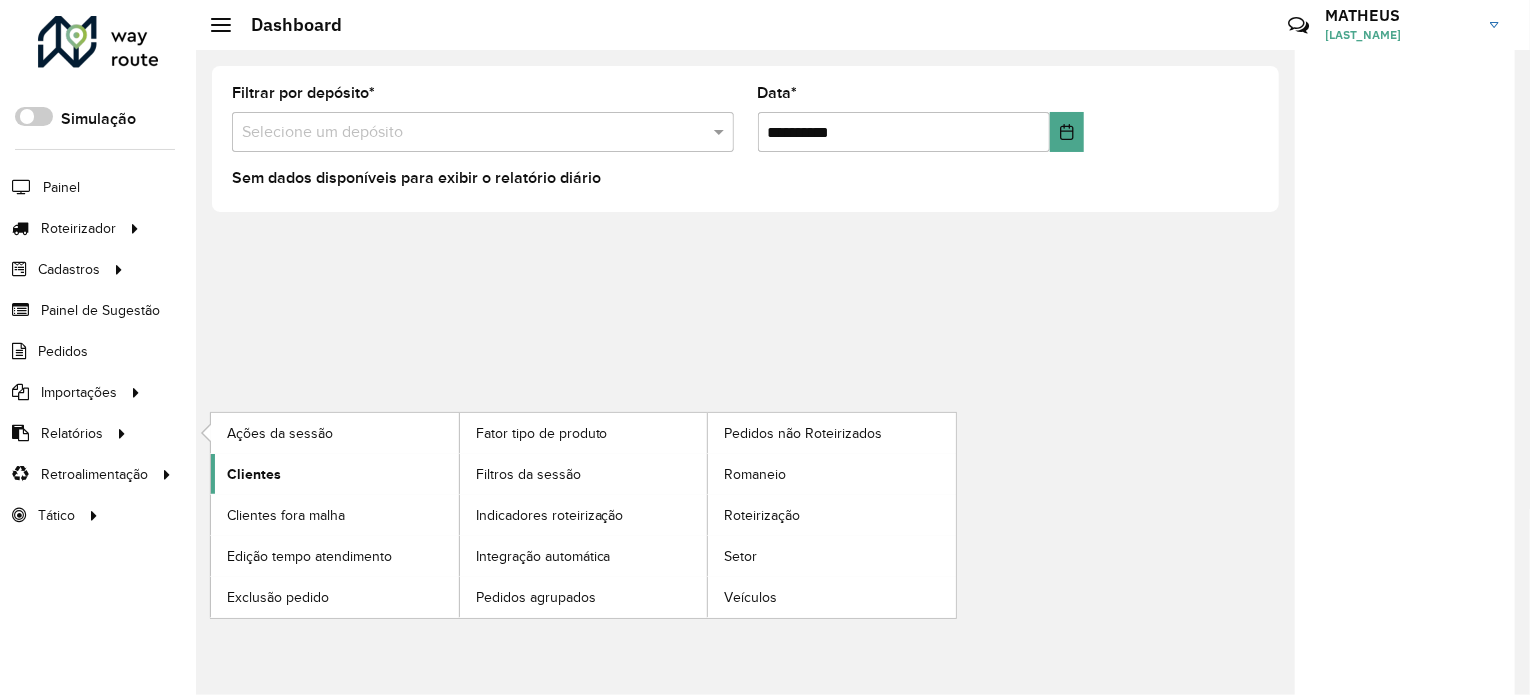 click on "Clientes" 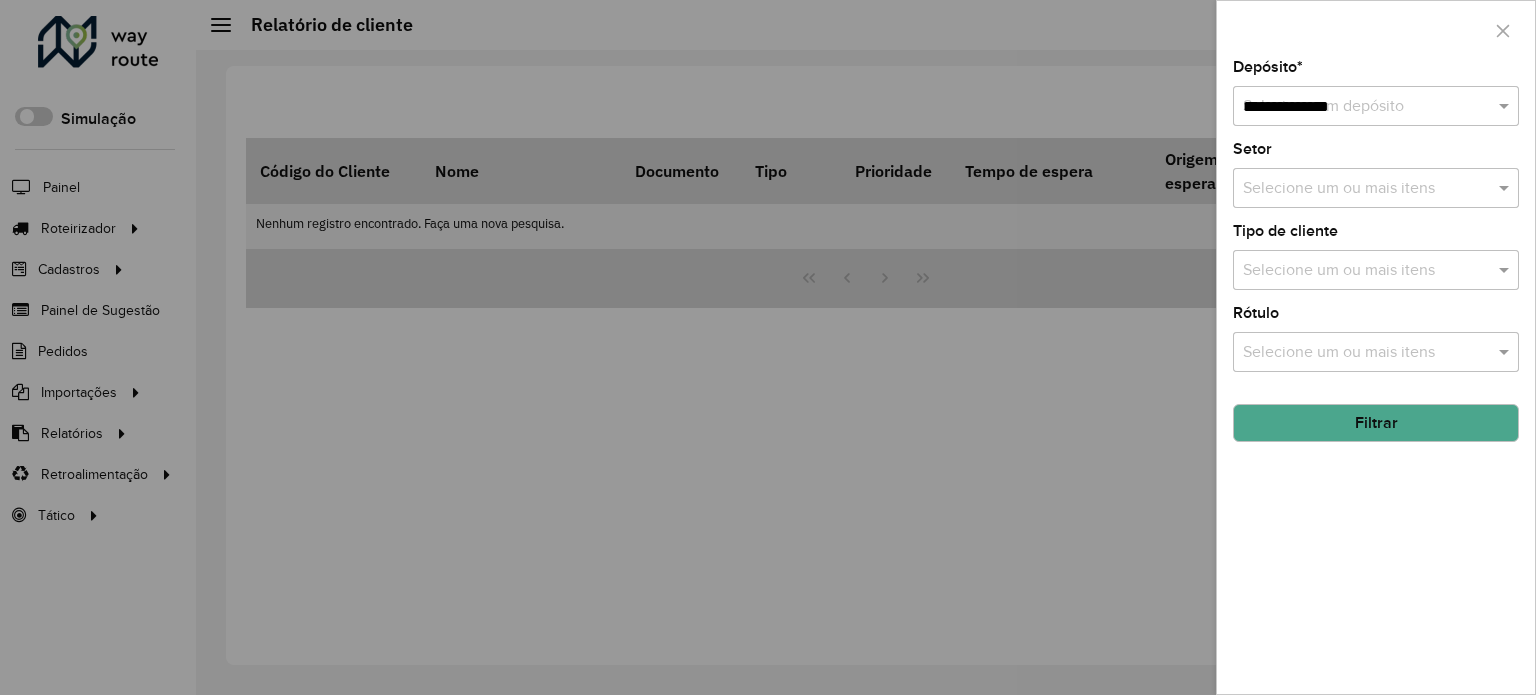 type on "**********" 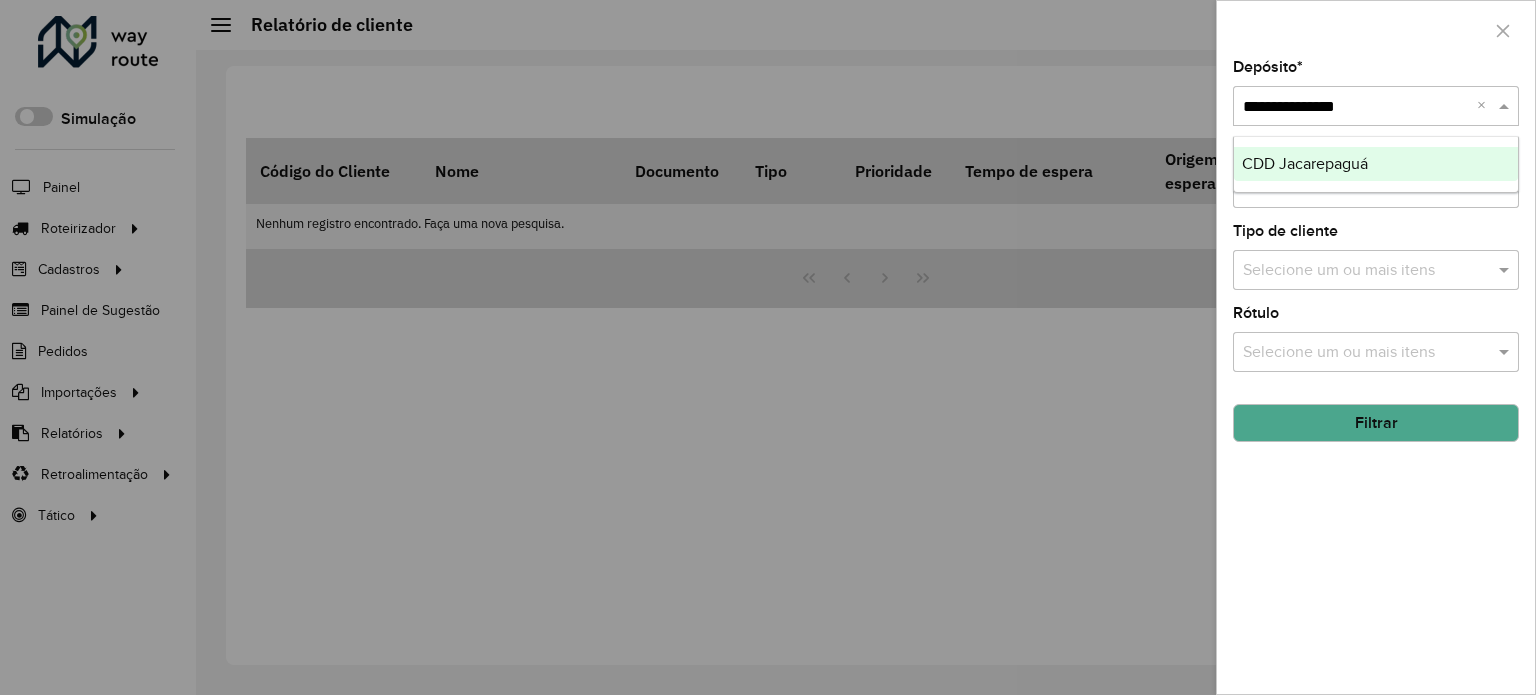 type 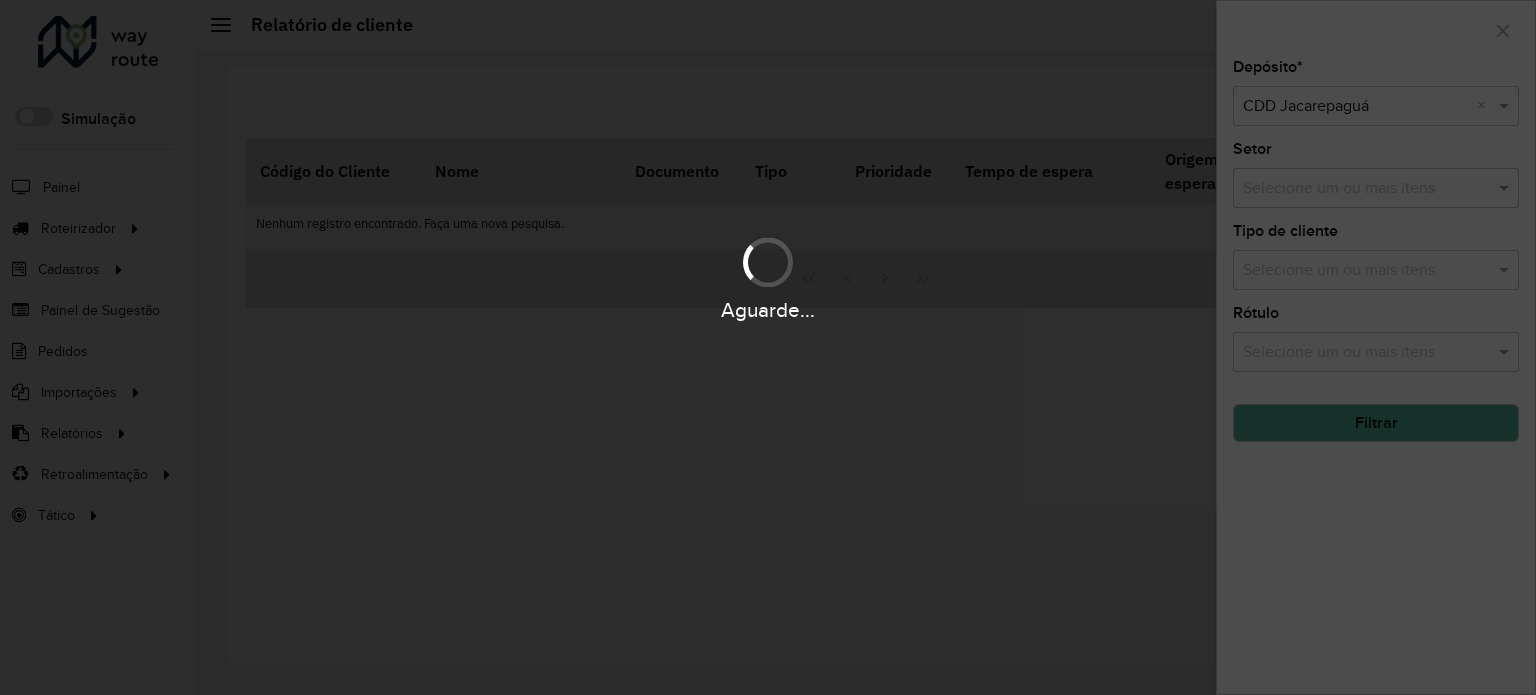 click on "Filtrar" 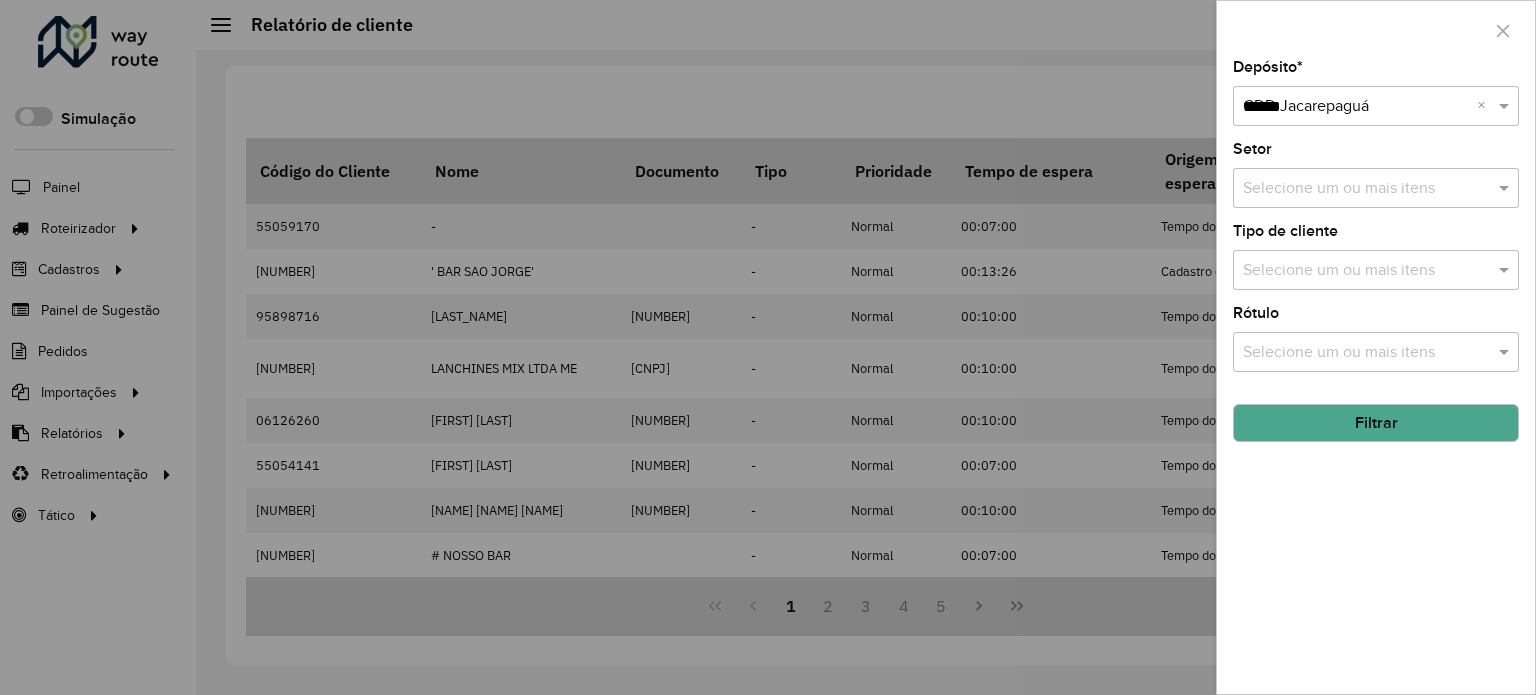 type on "*******" 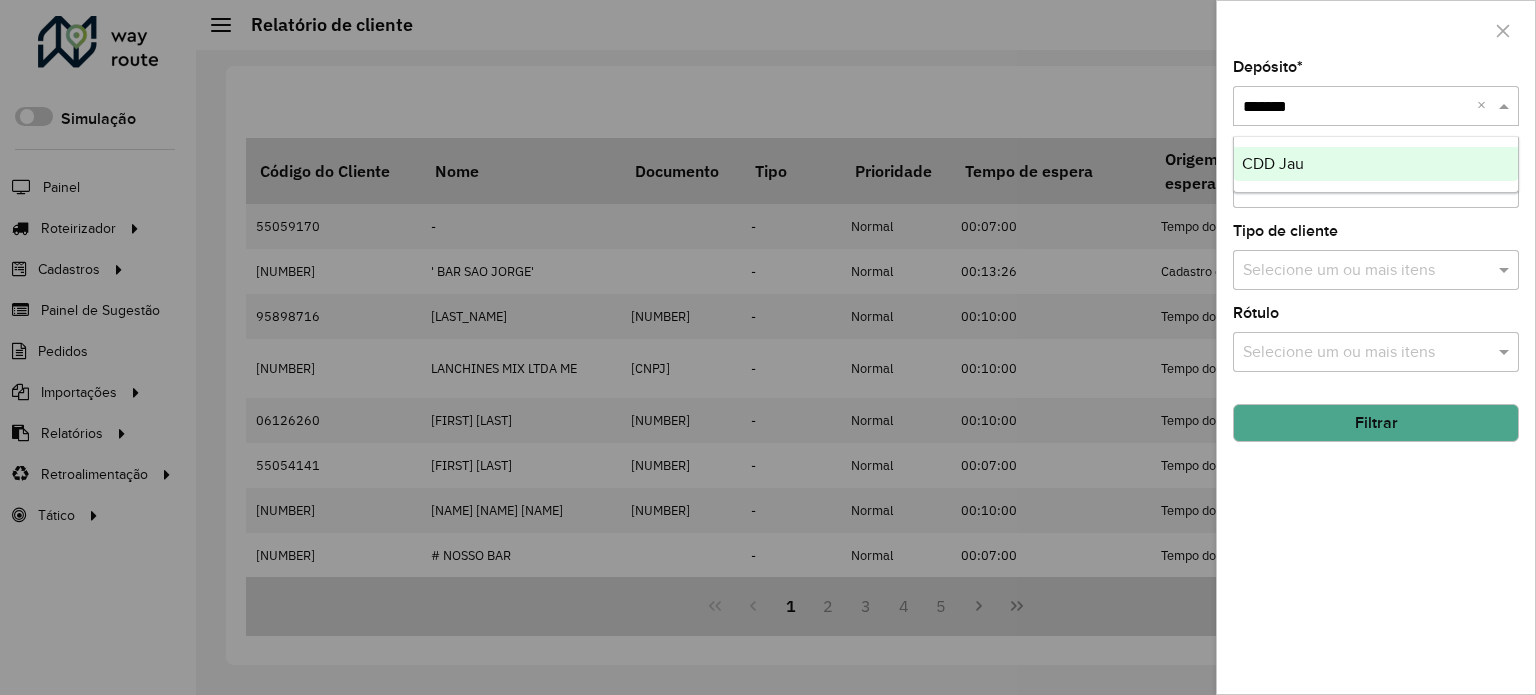 type 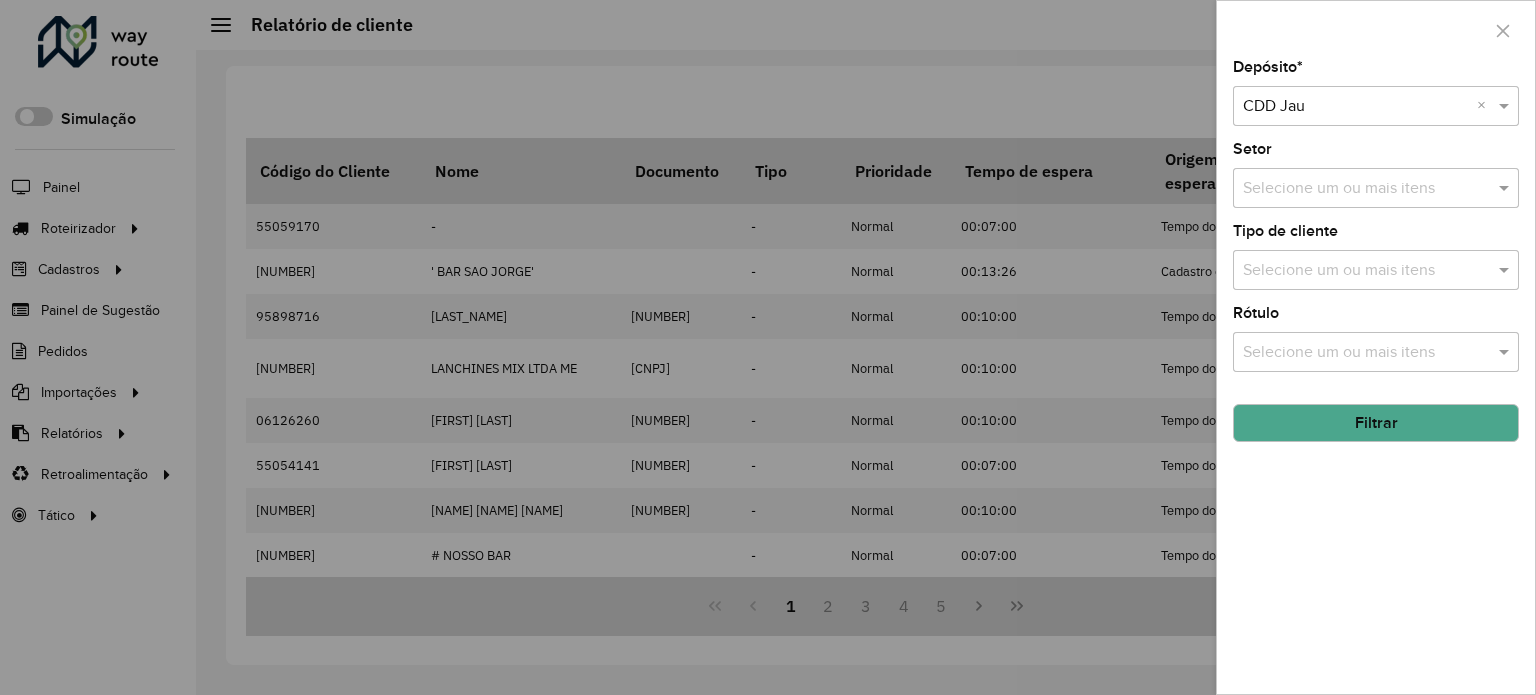 click on "Filtrar" 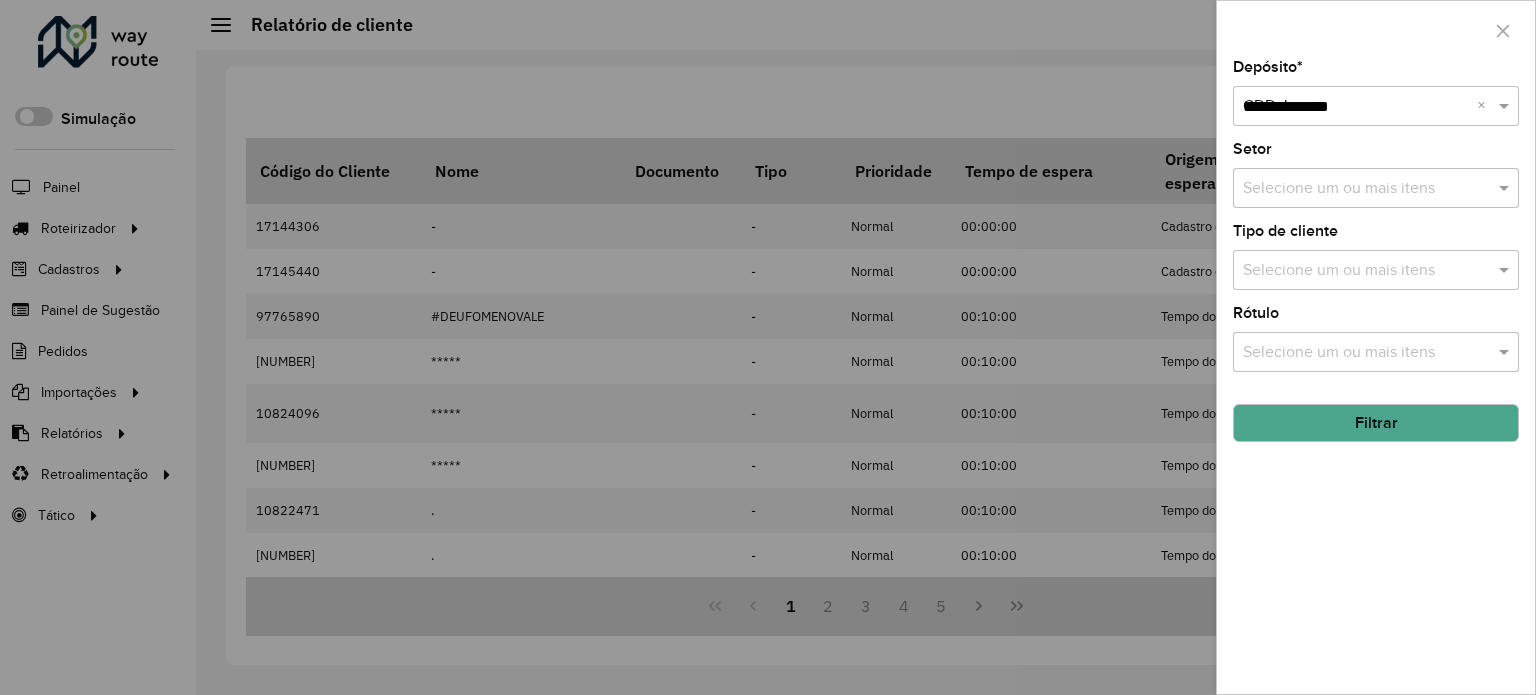 type on "**********" 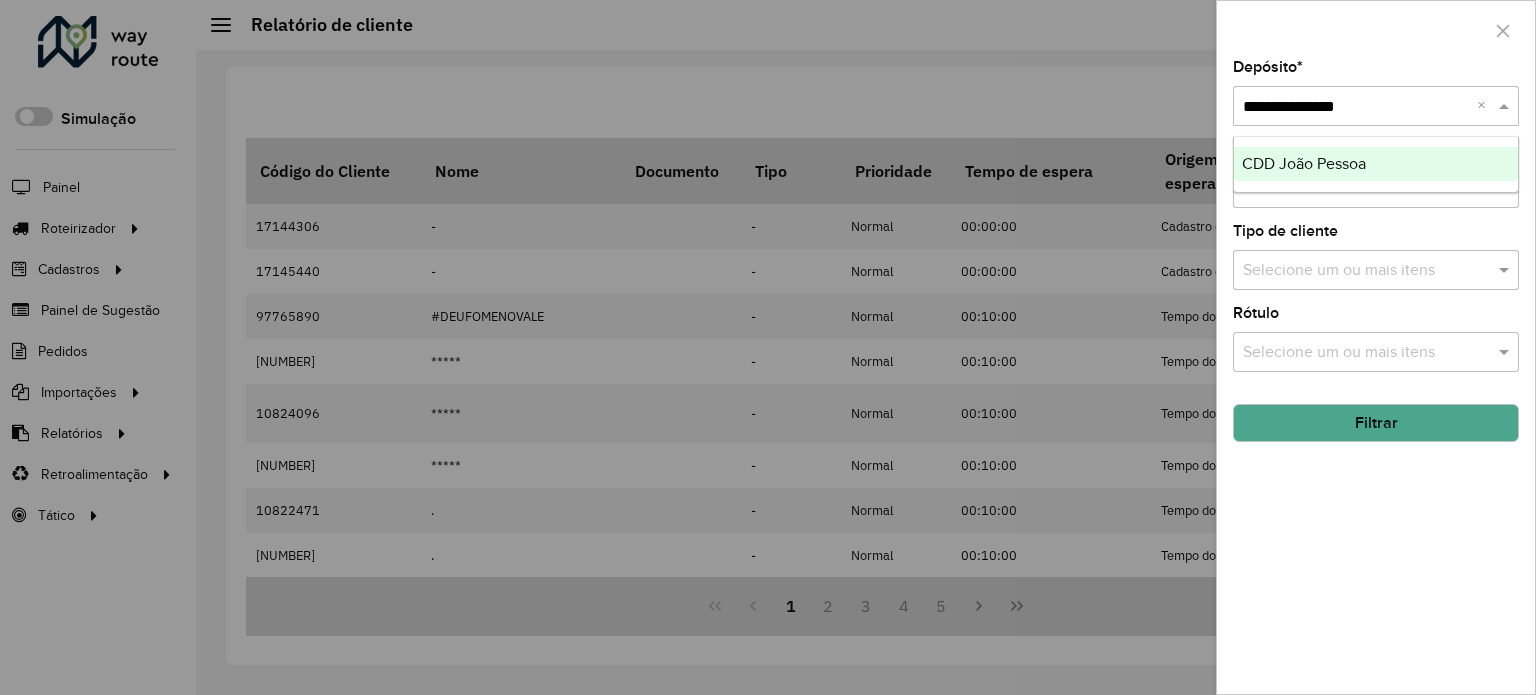 type 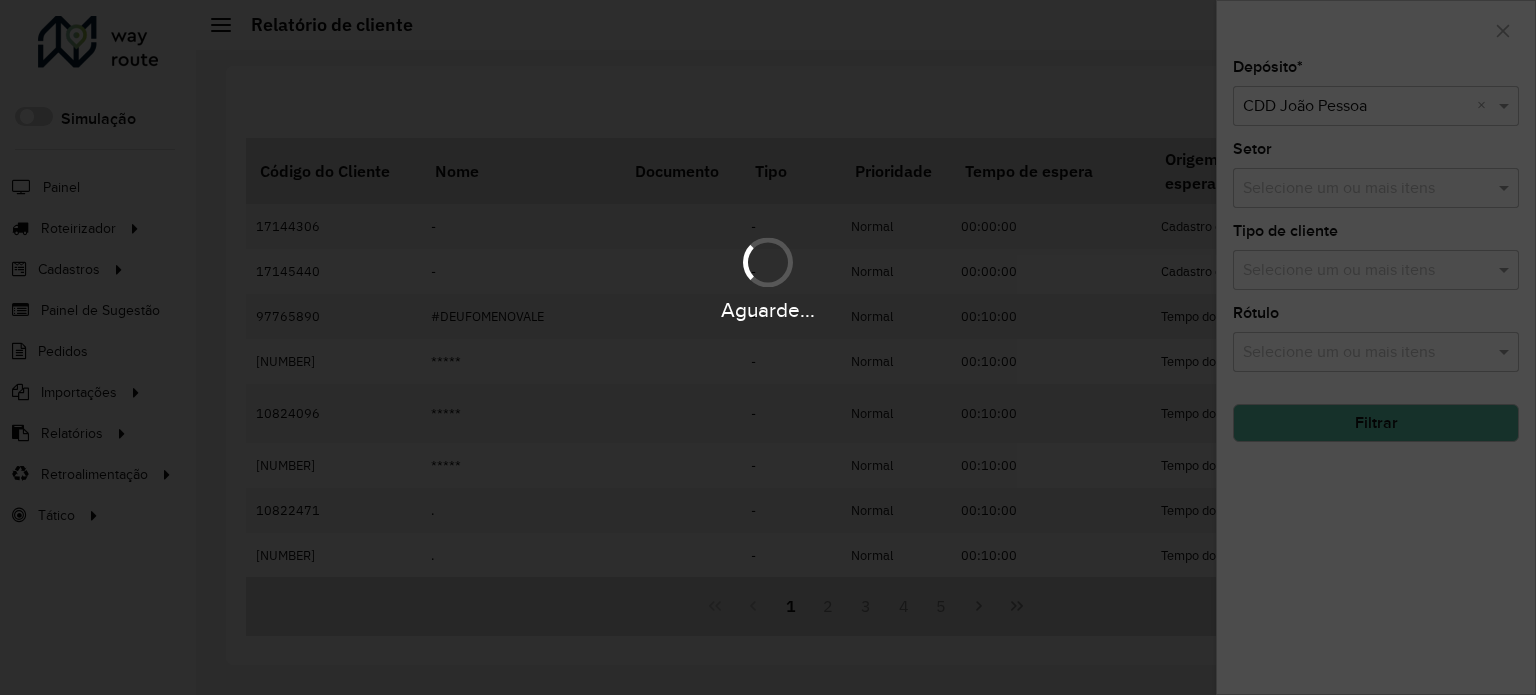 click on "Filtrar" 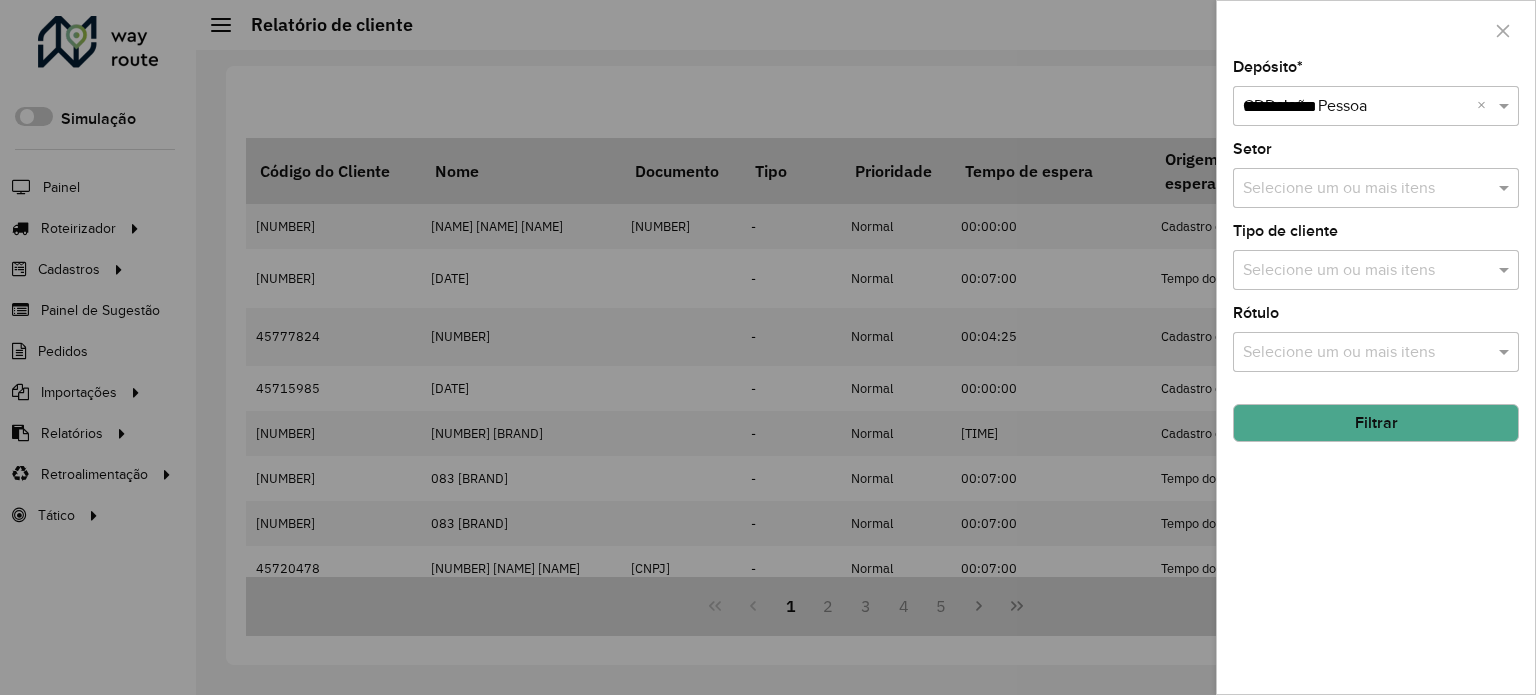 type on "**********" 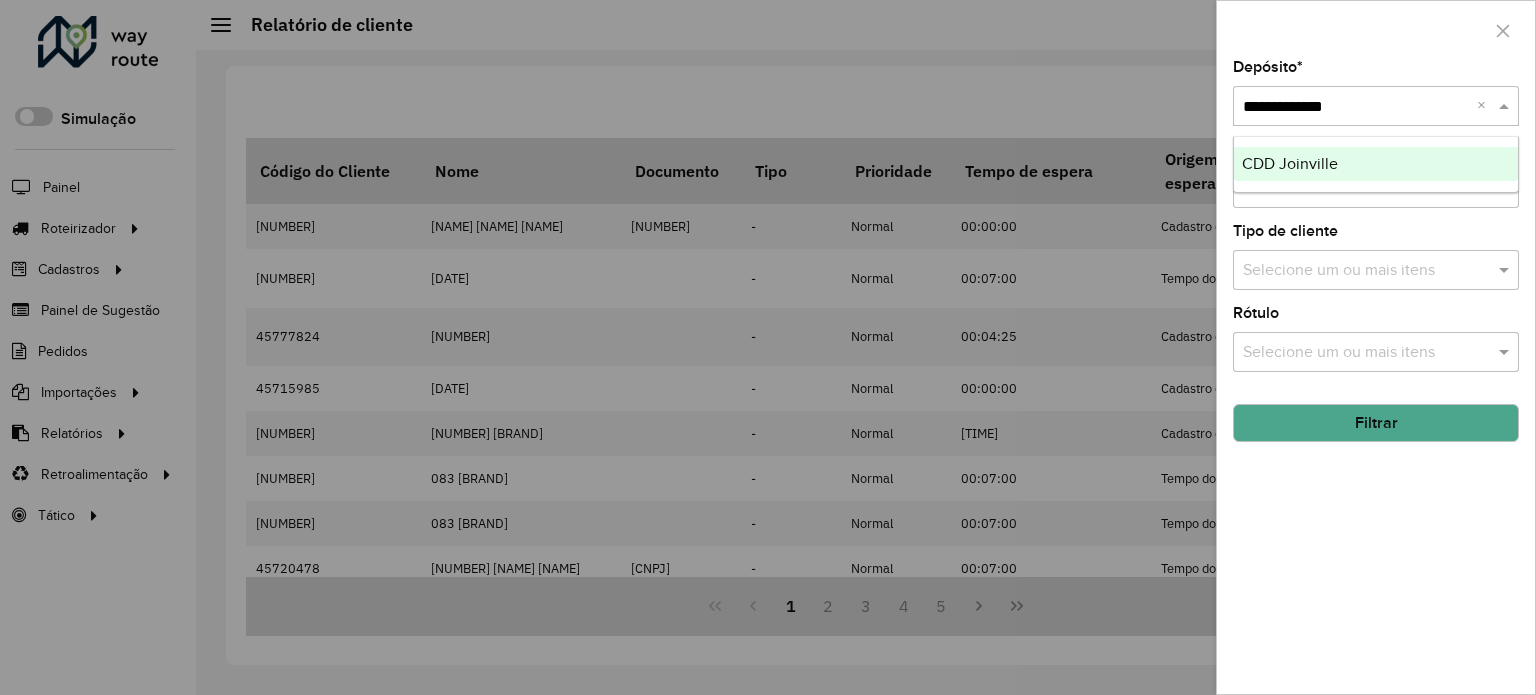 type 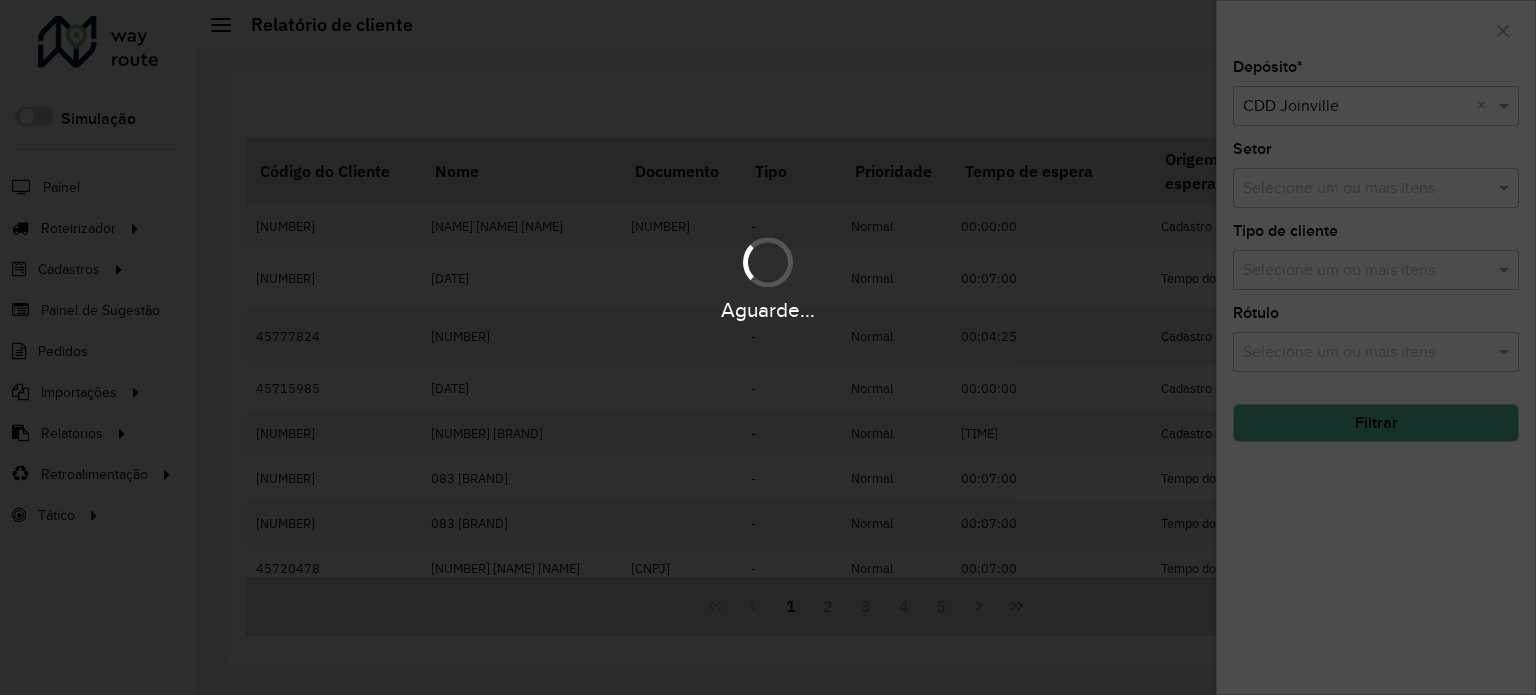 click on "Filtrar" 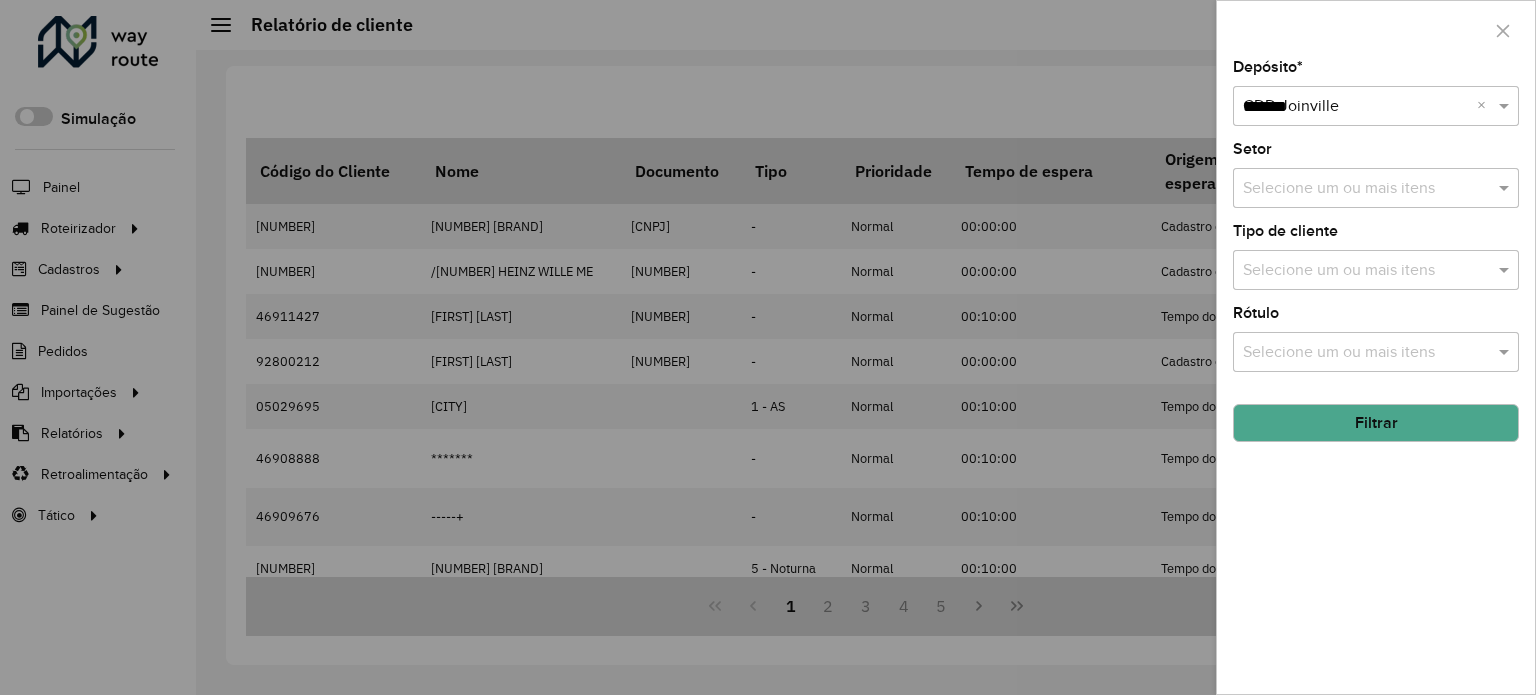 type on "********" 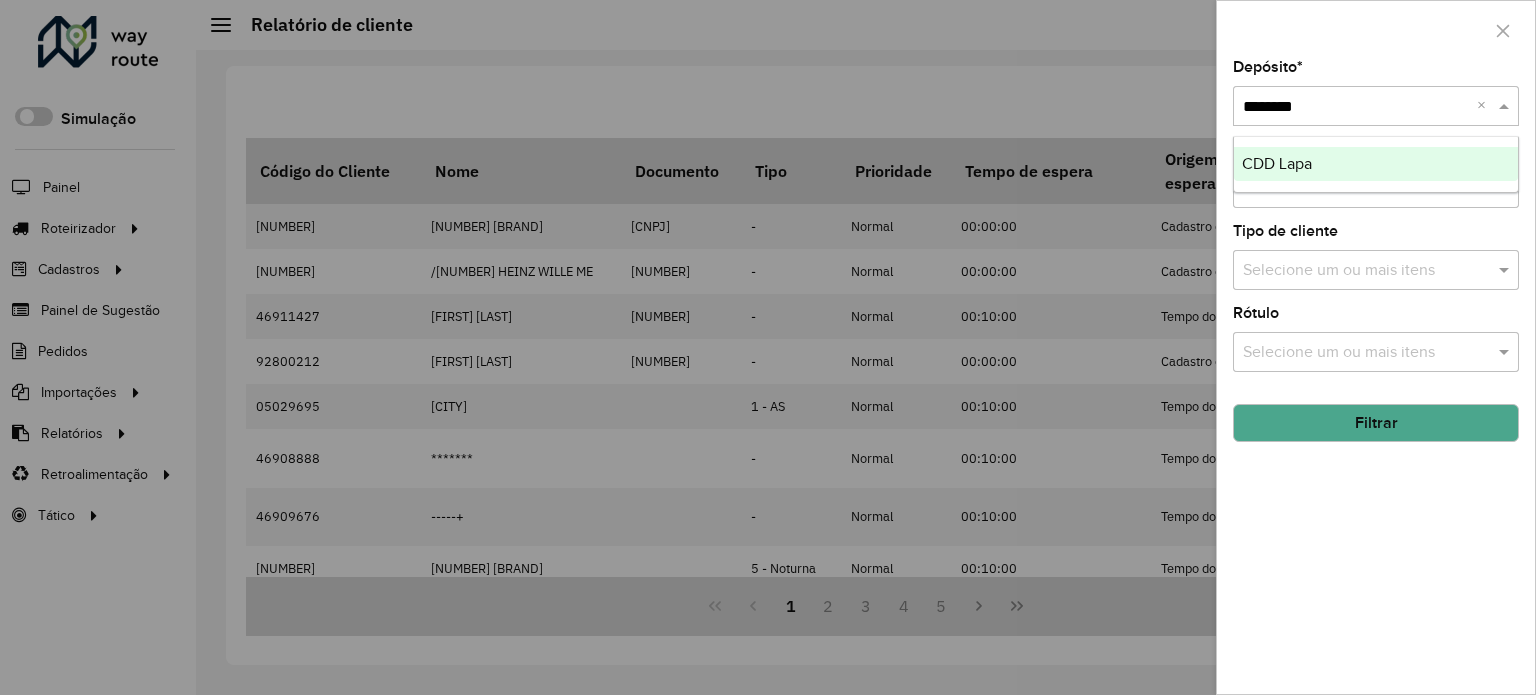type 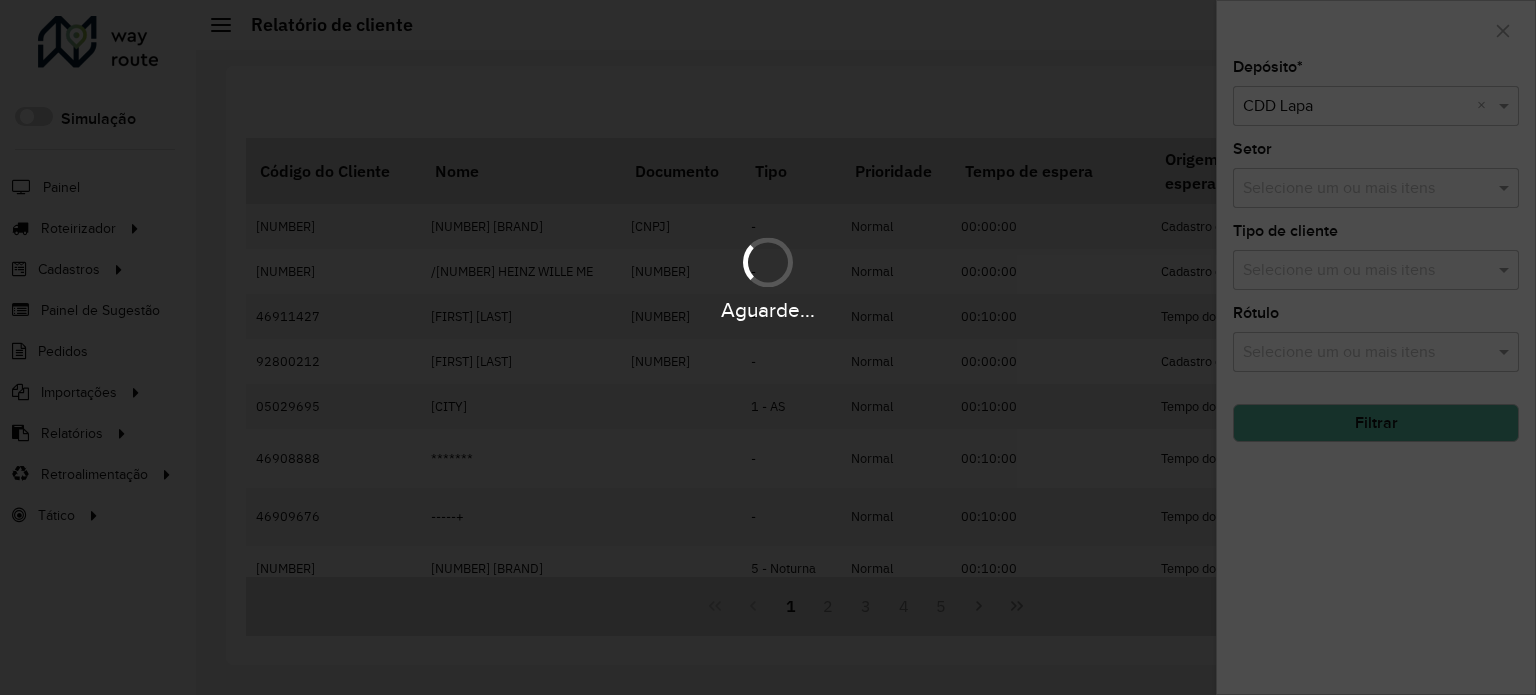 click on "Filtrar" 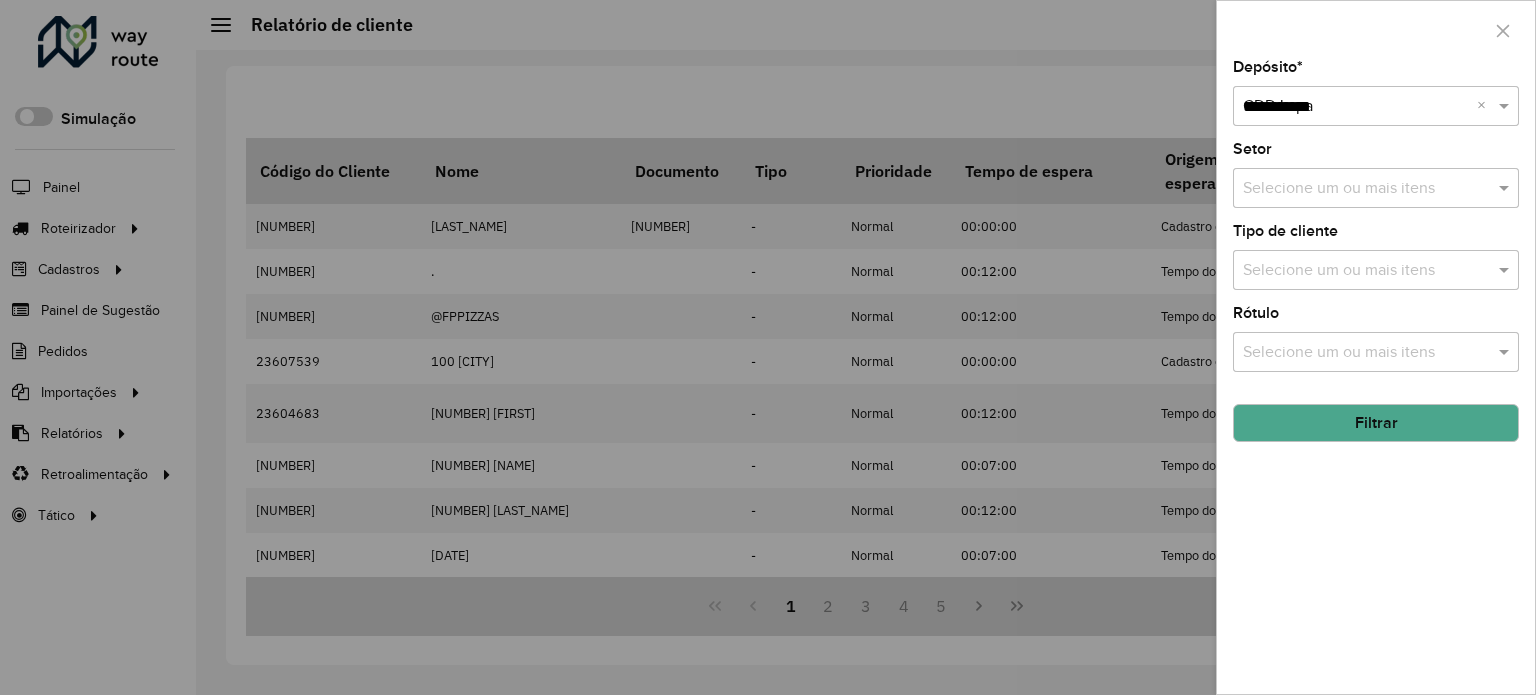 type on "**********" 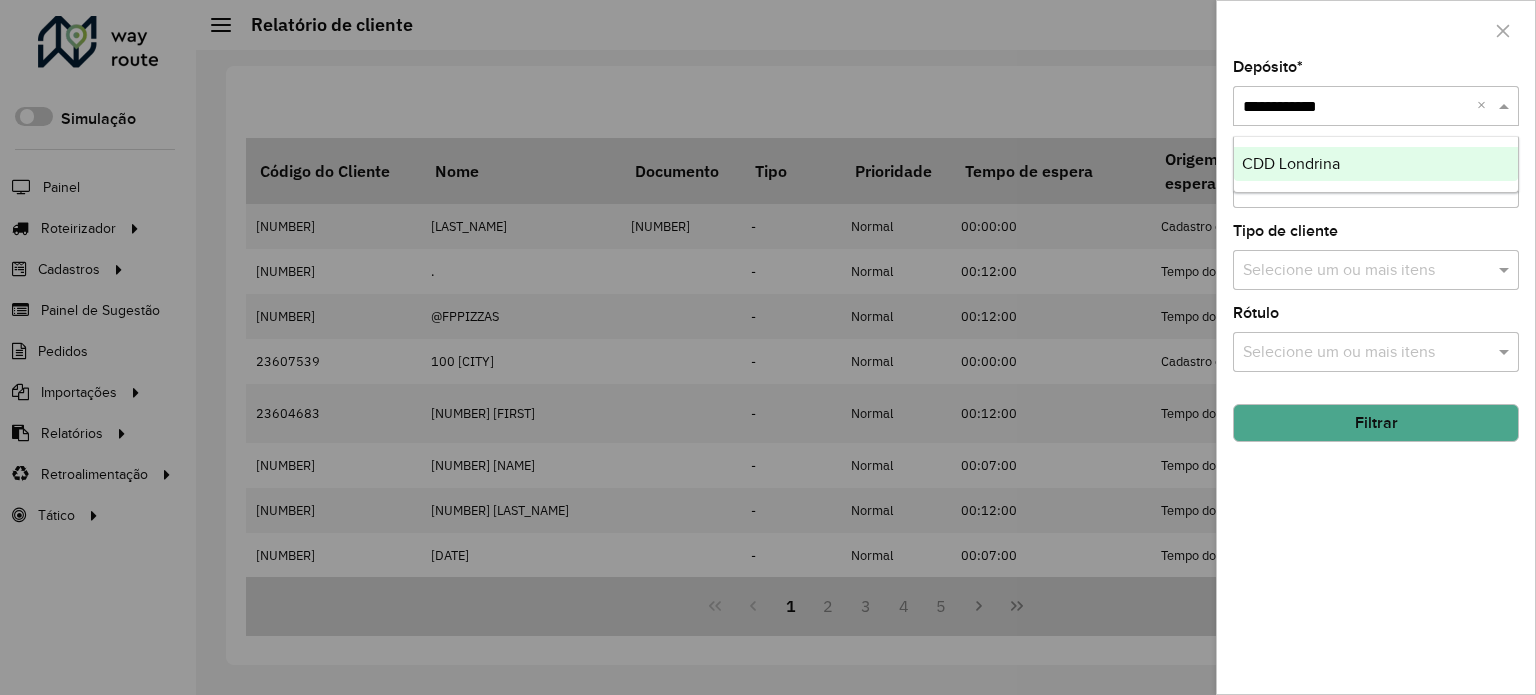 type 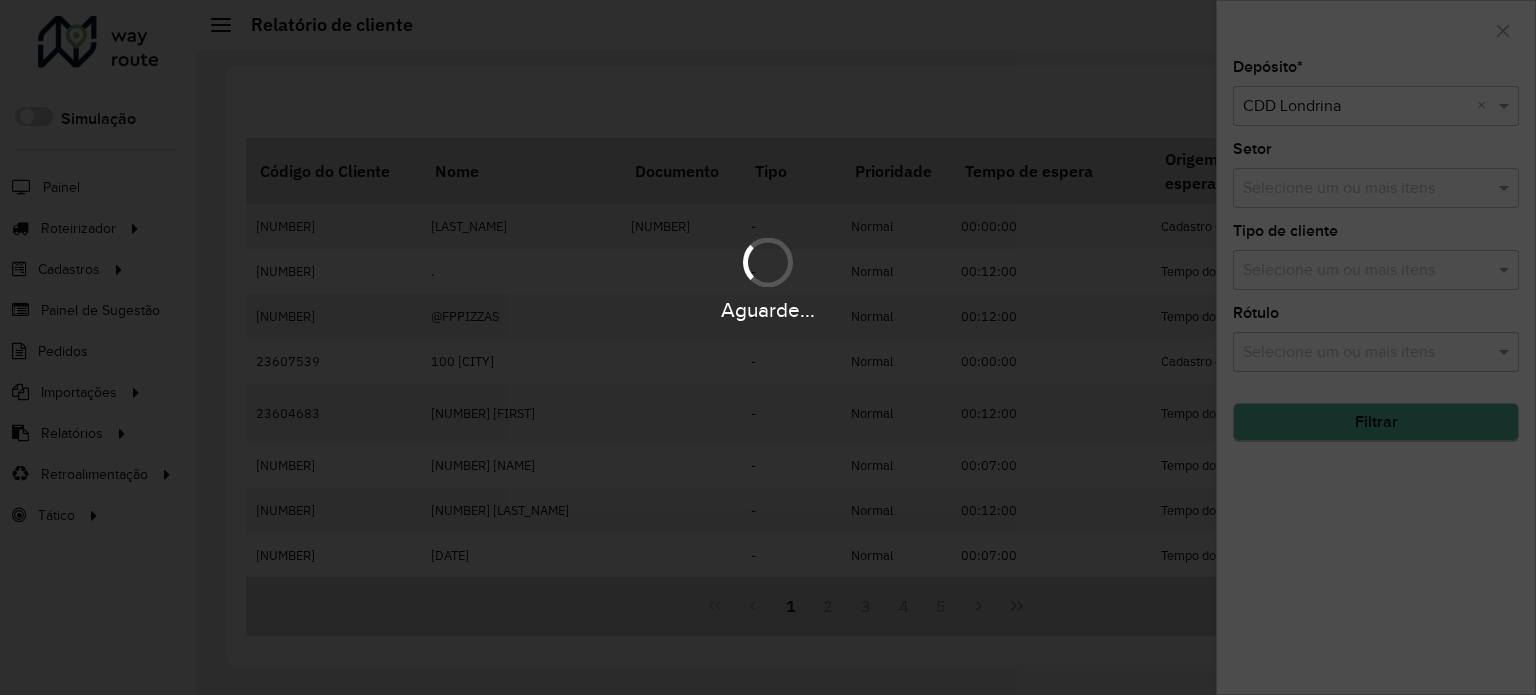 click on "Filtrar" 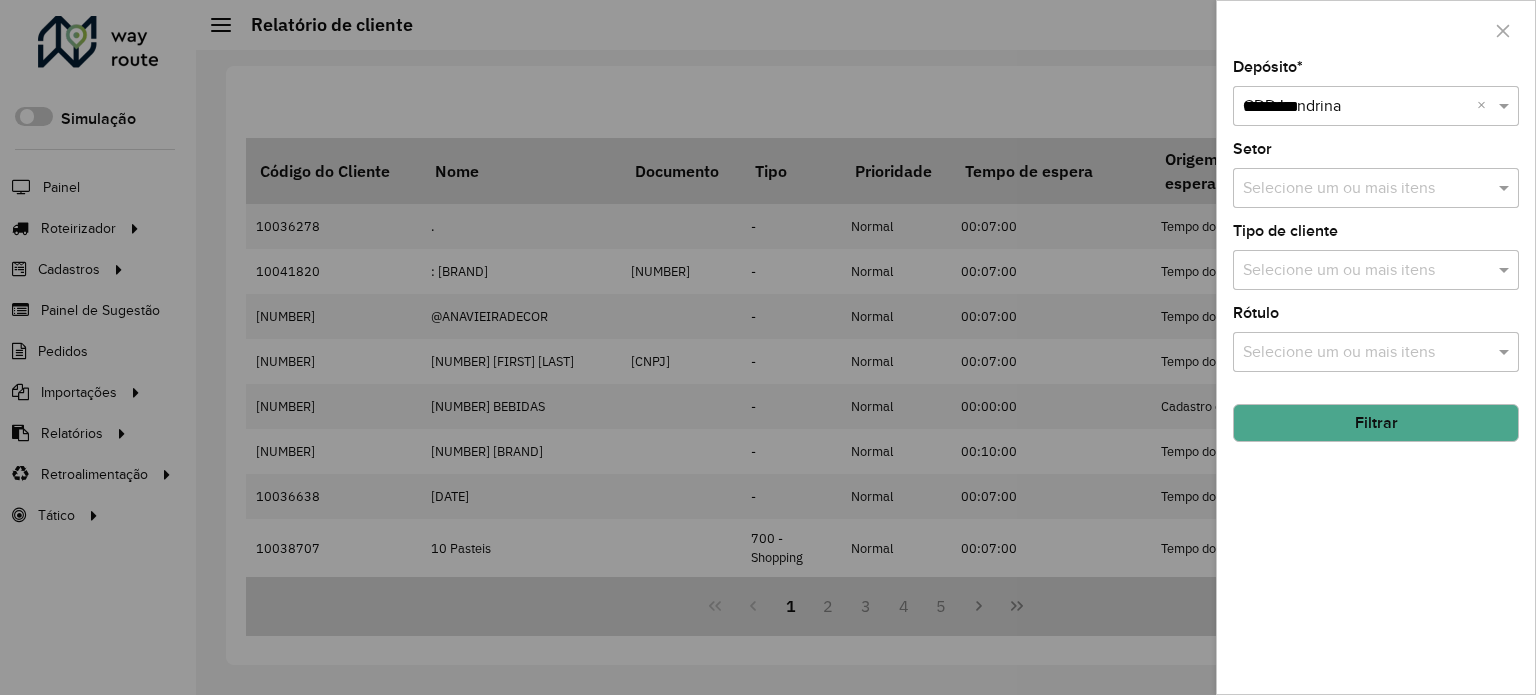 type on "**********" 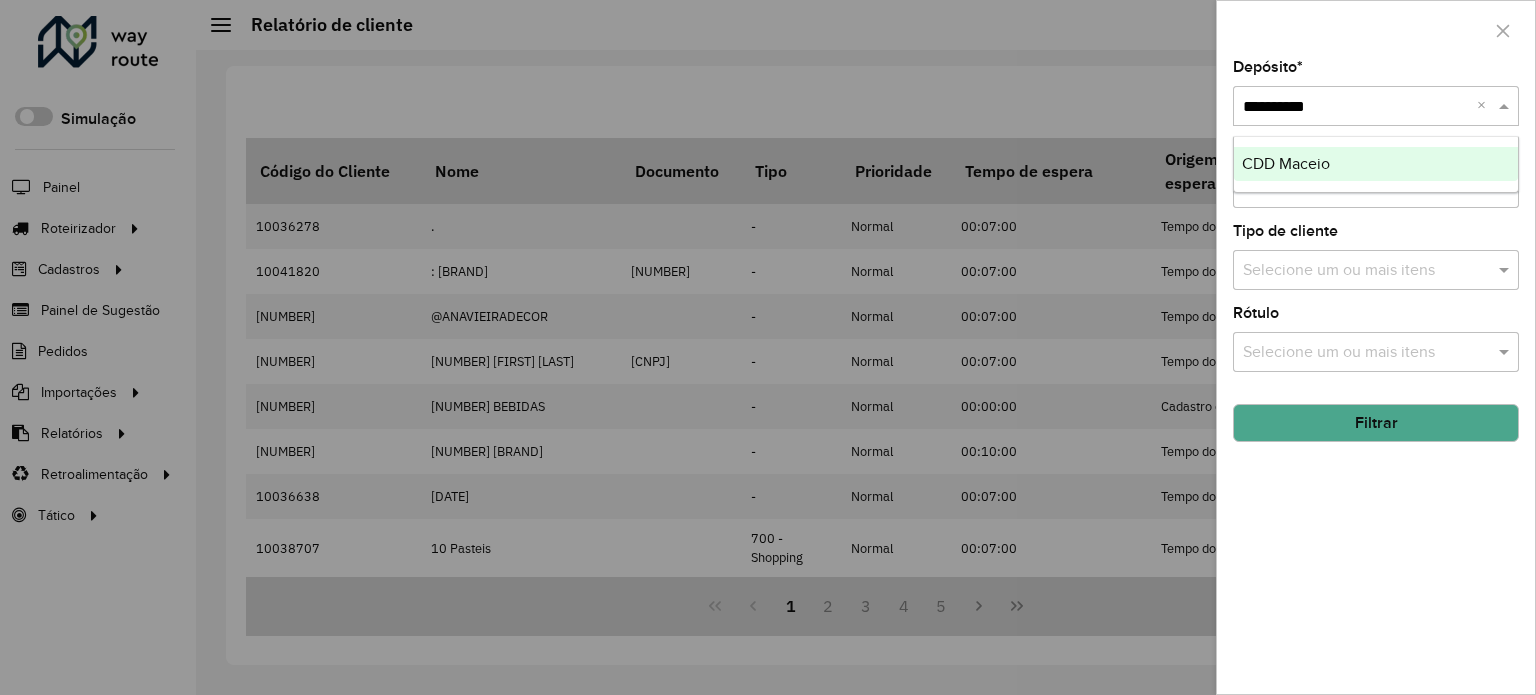 type 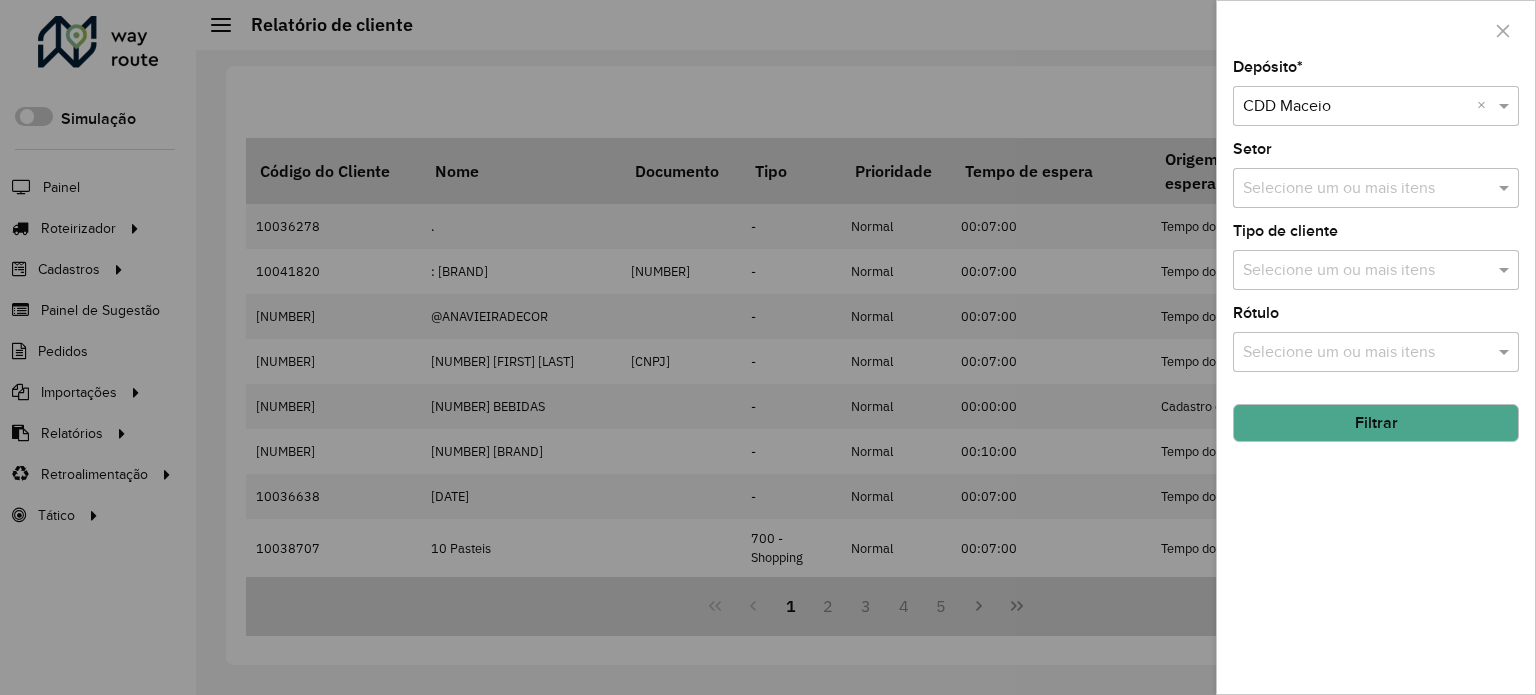 click on "Filtrar" 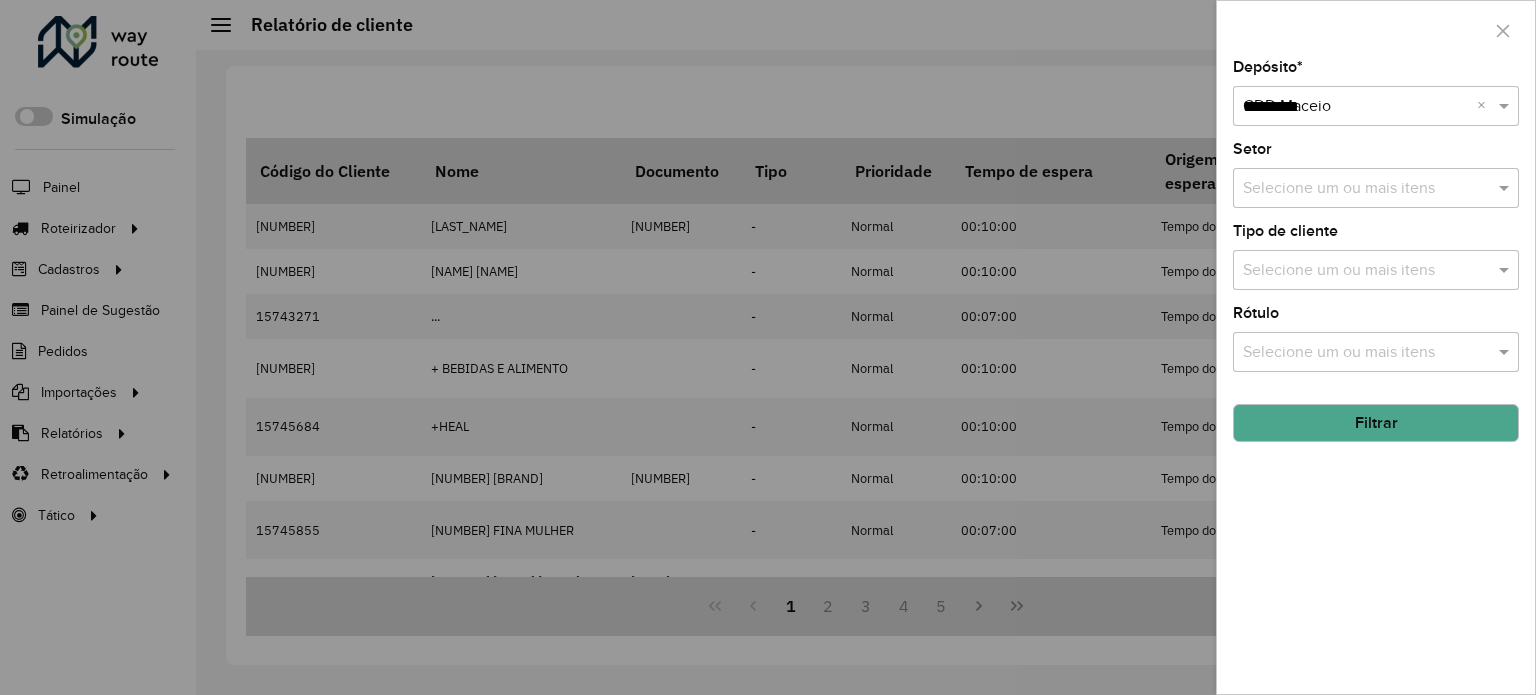 type on "**********" 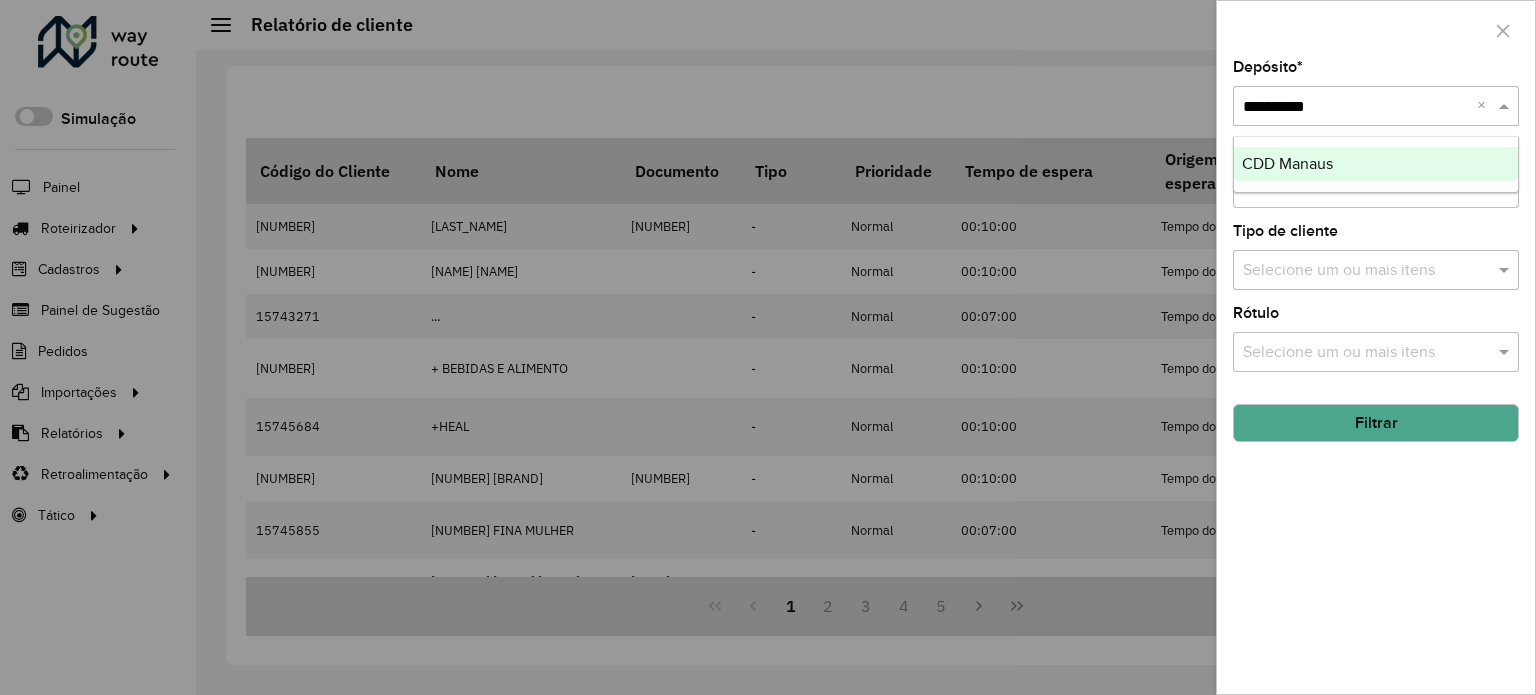type 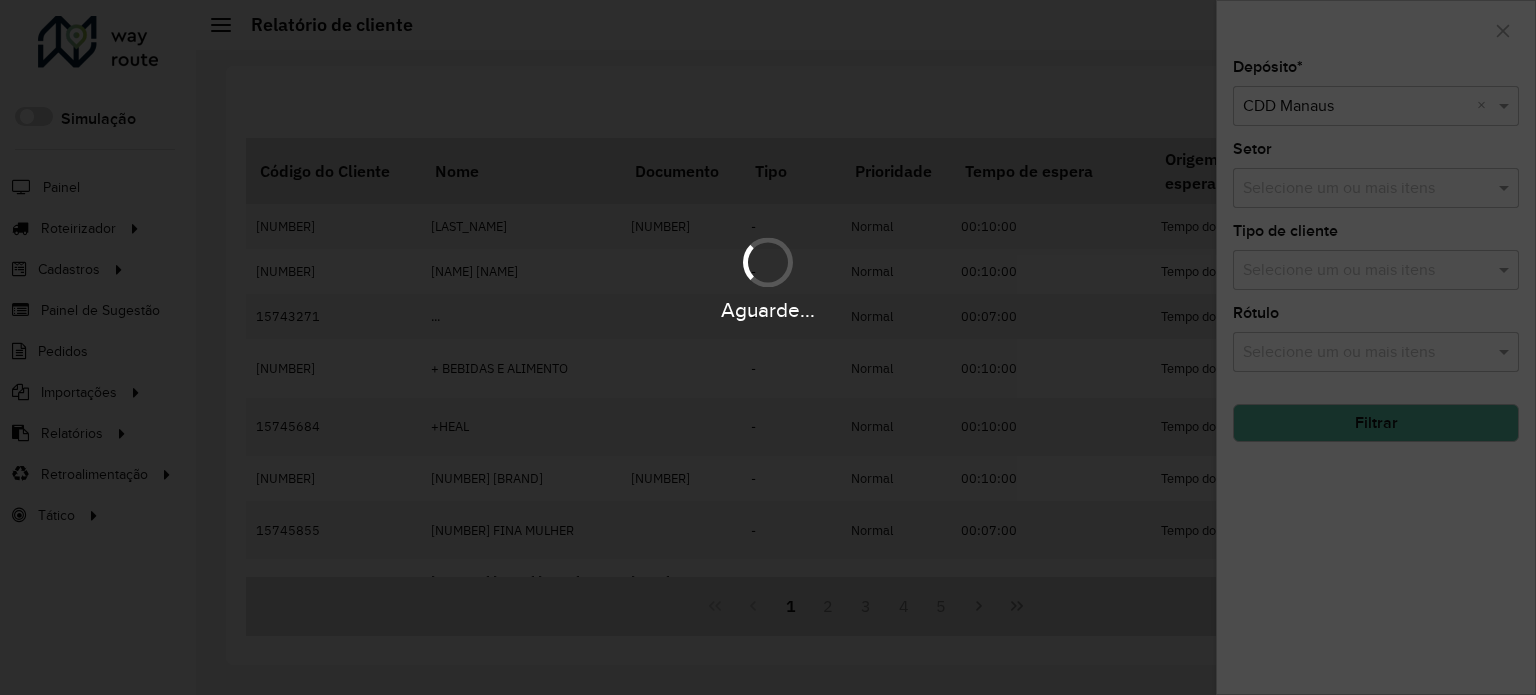 click on "Filtrar" 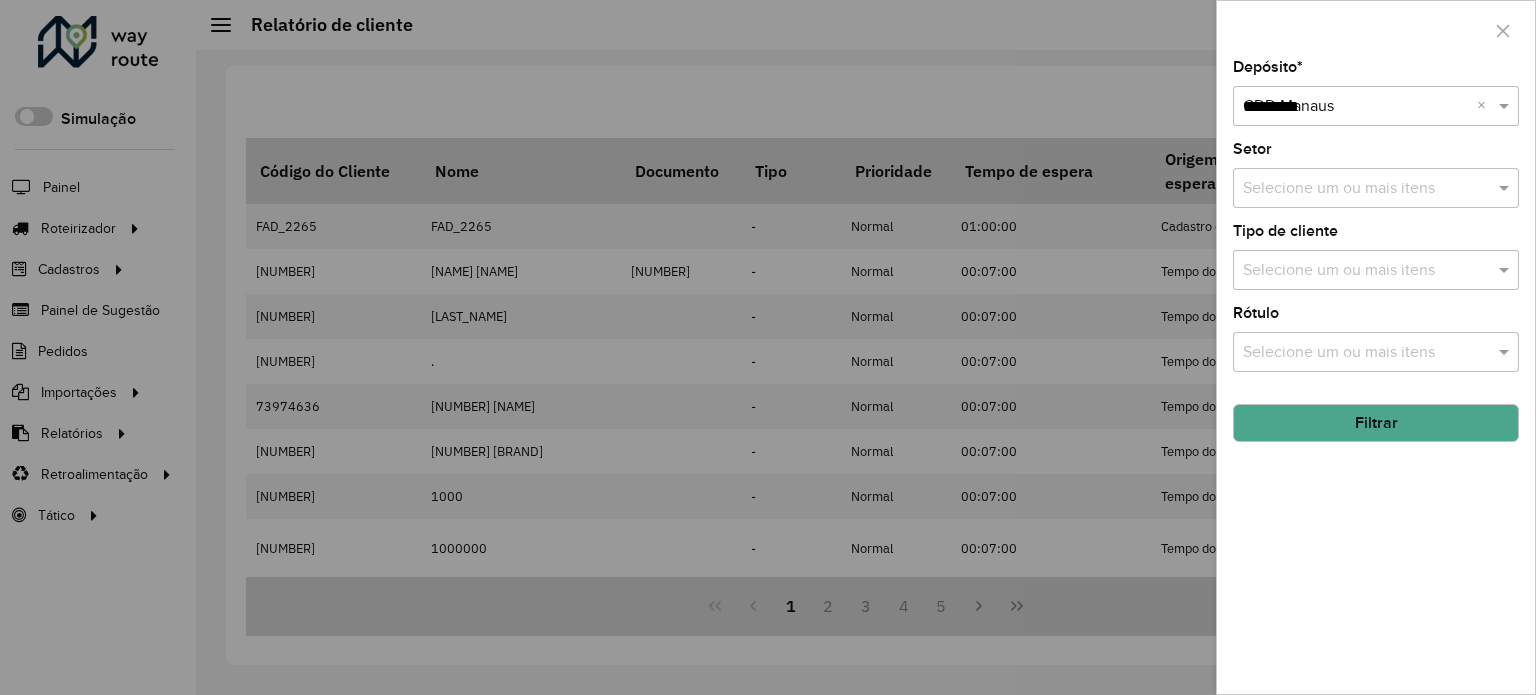 type on "**********" 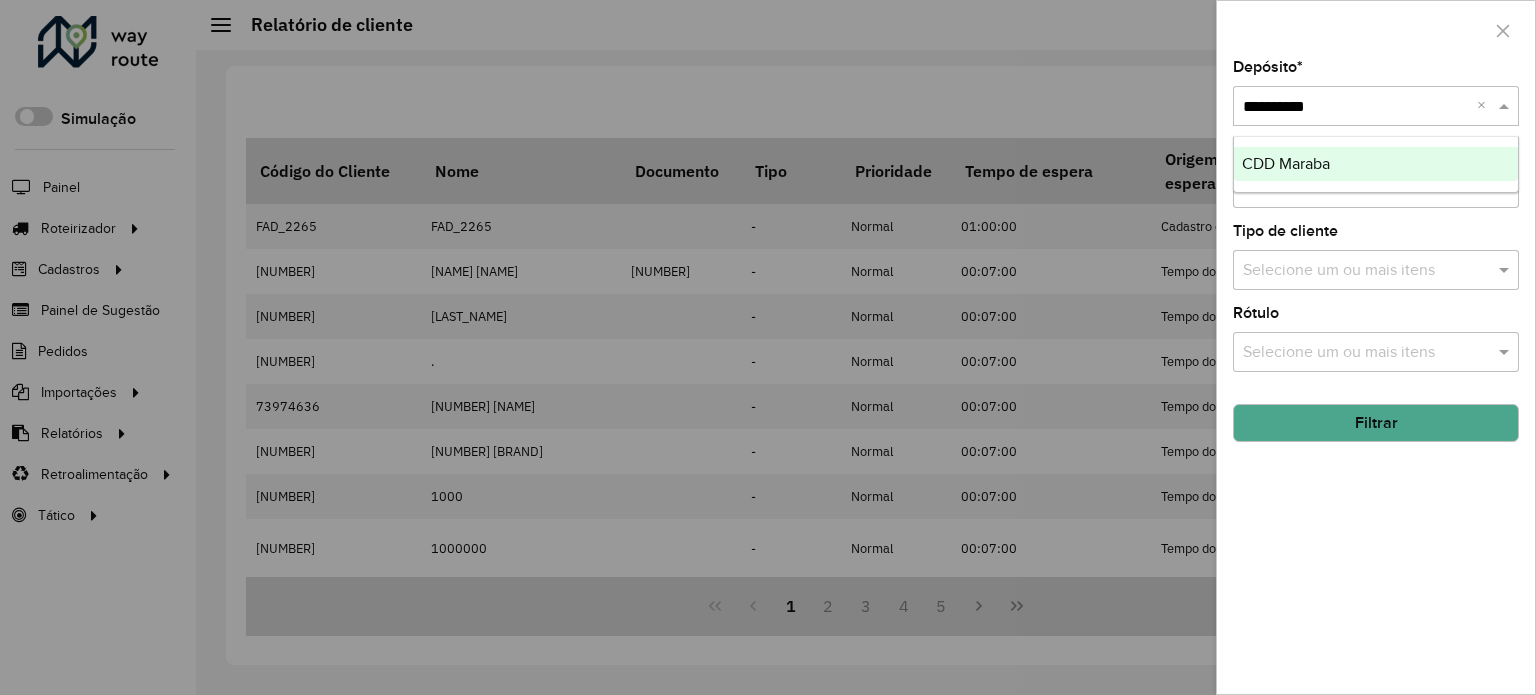 type 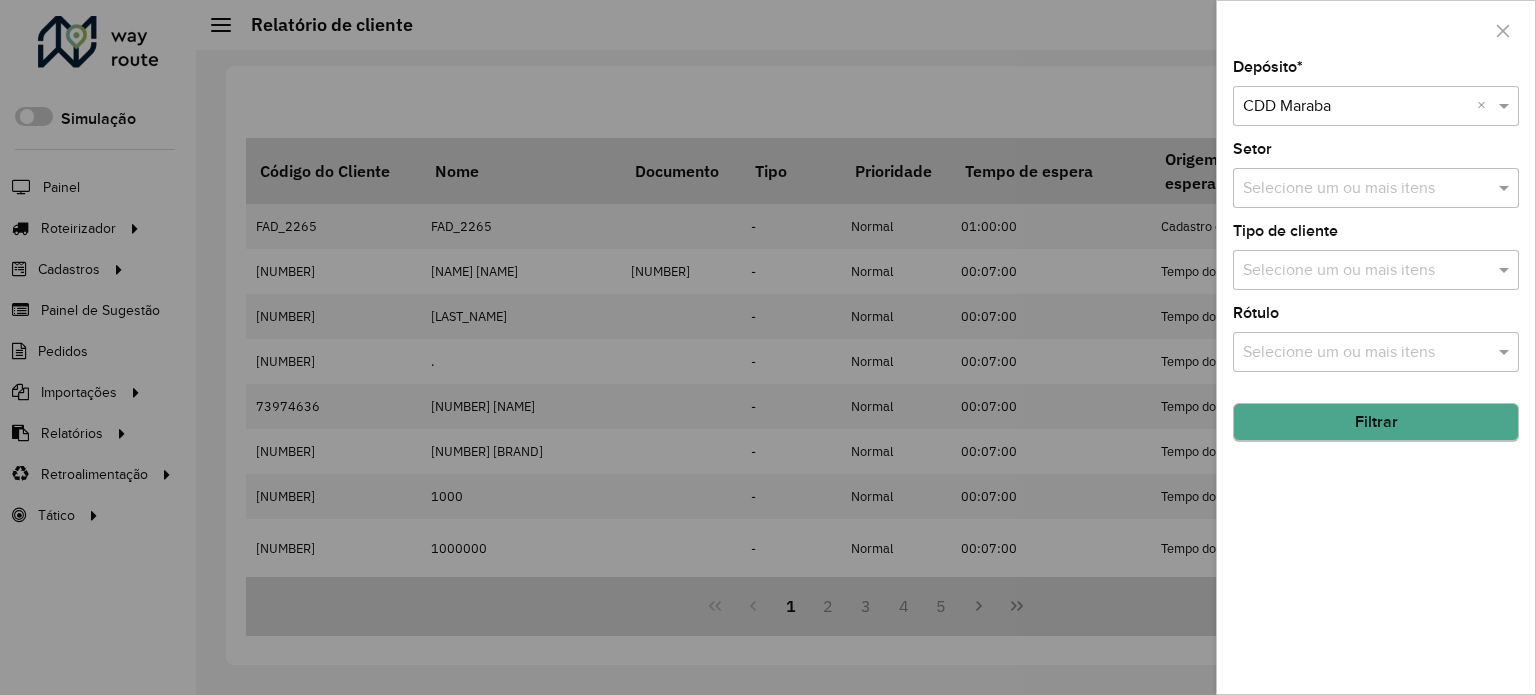 click on "Filtrar" 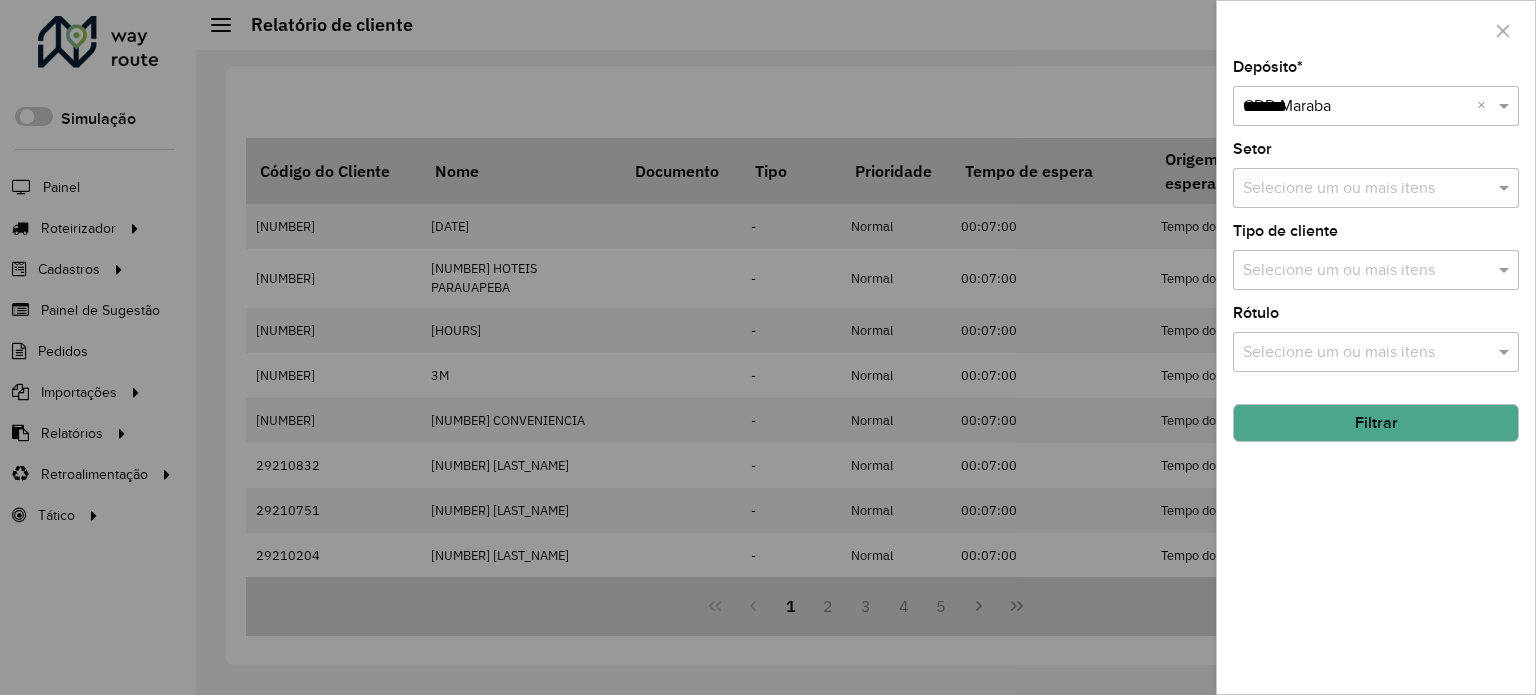 type on "********" 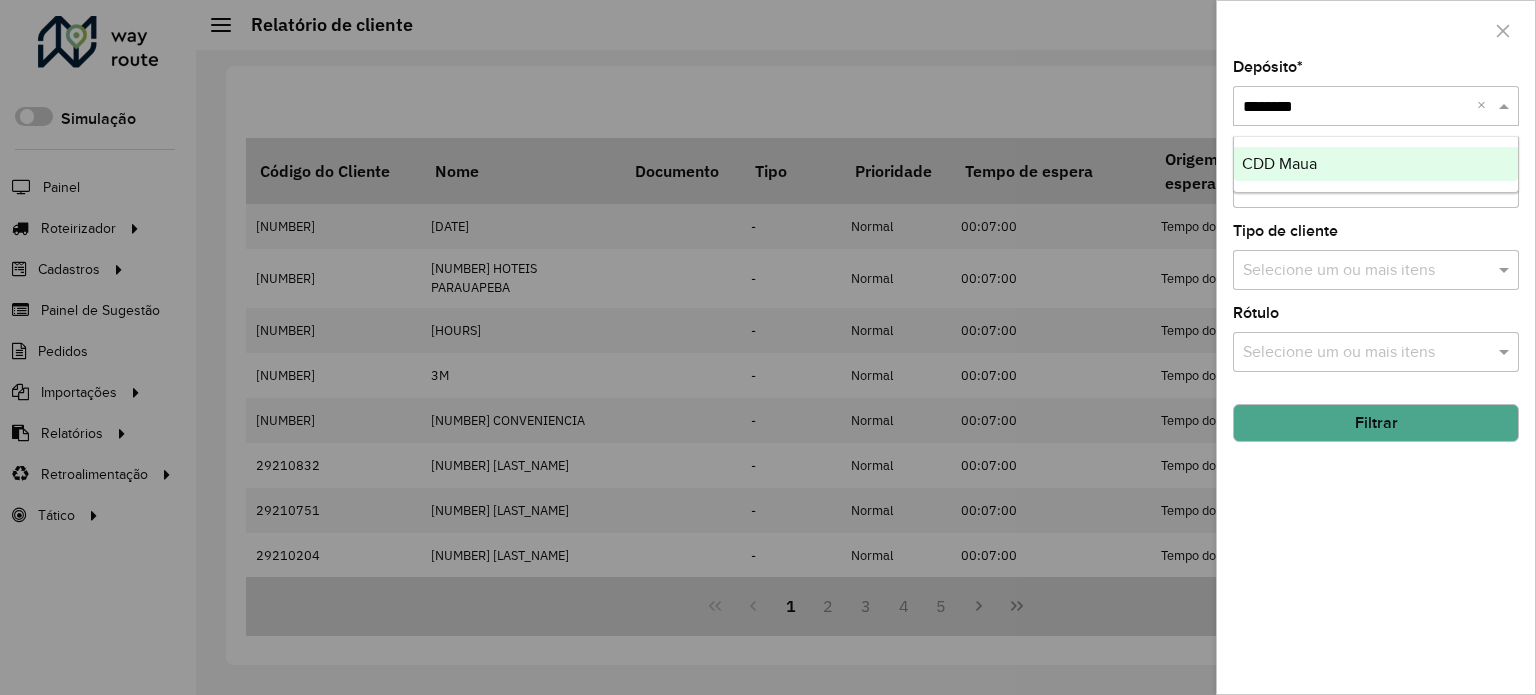 type 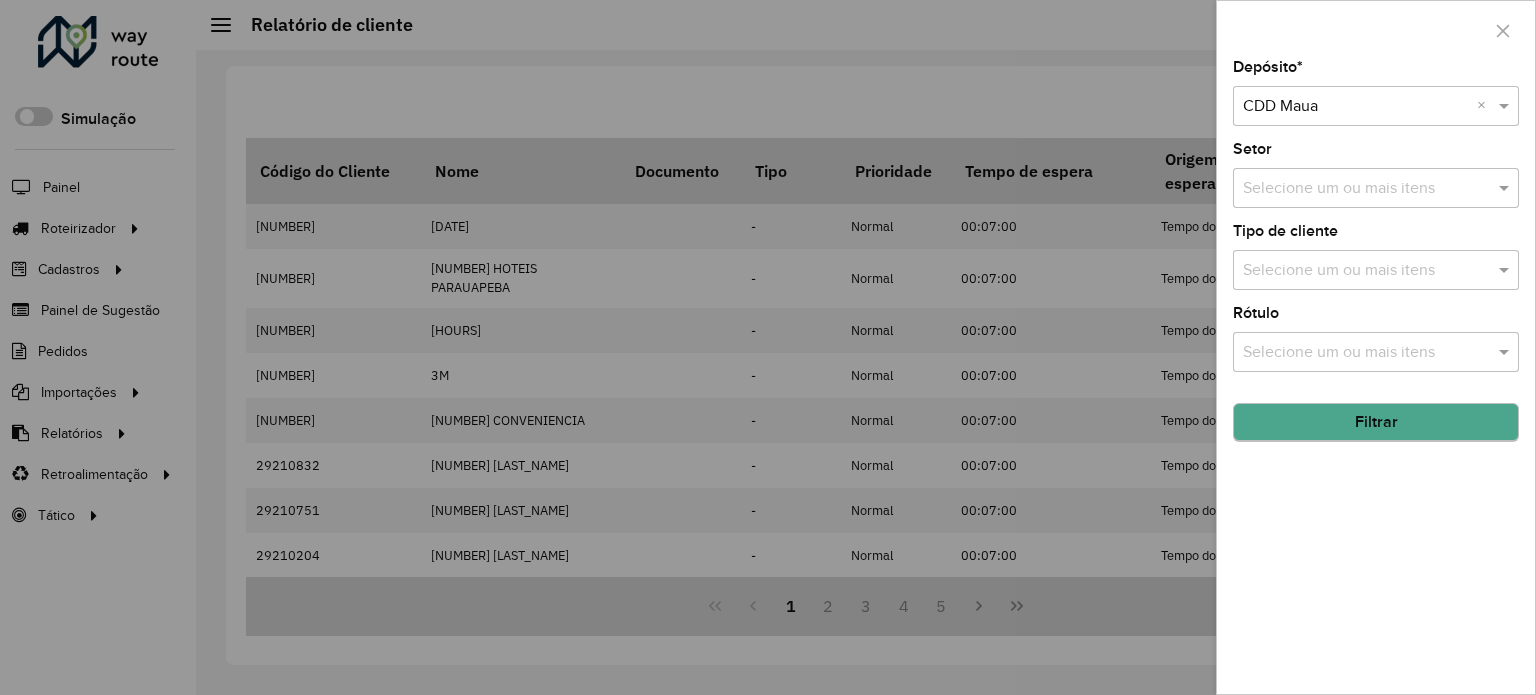 click on "Filtrar" 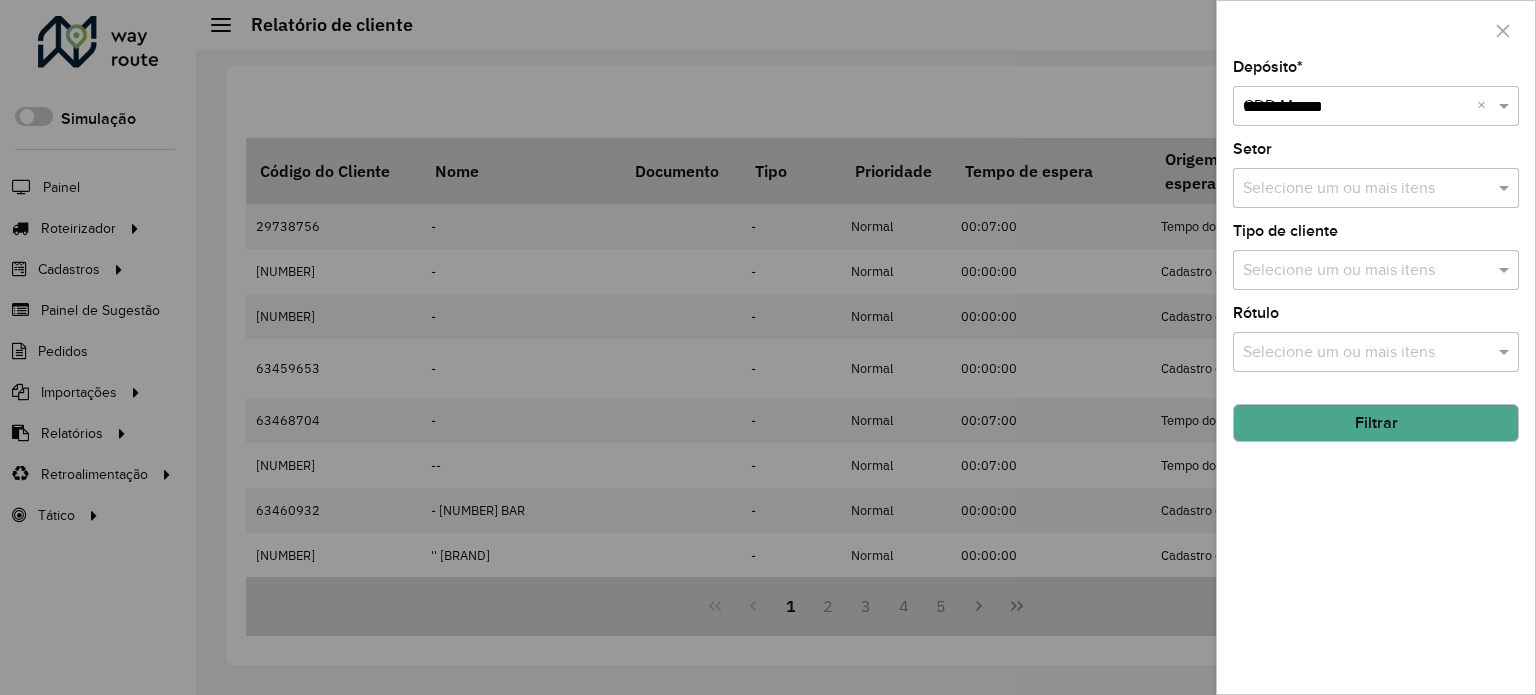 type on "**********" 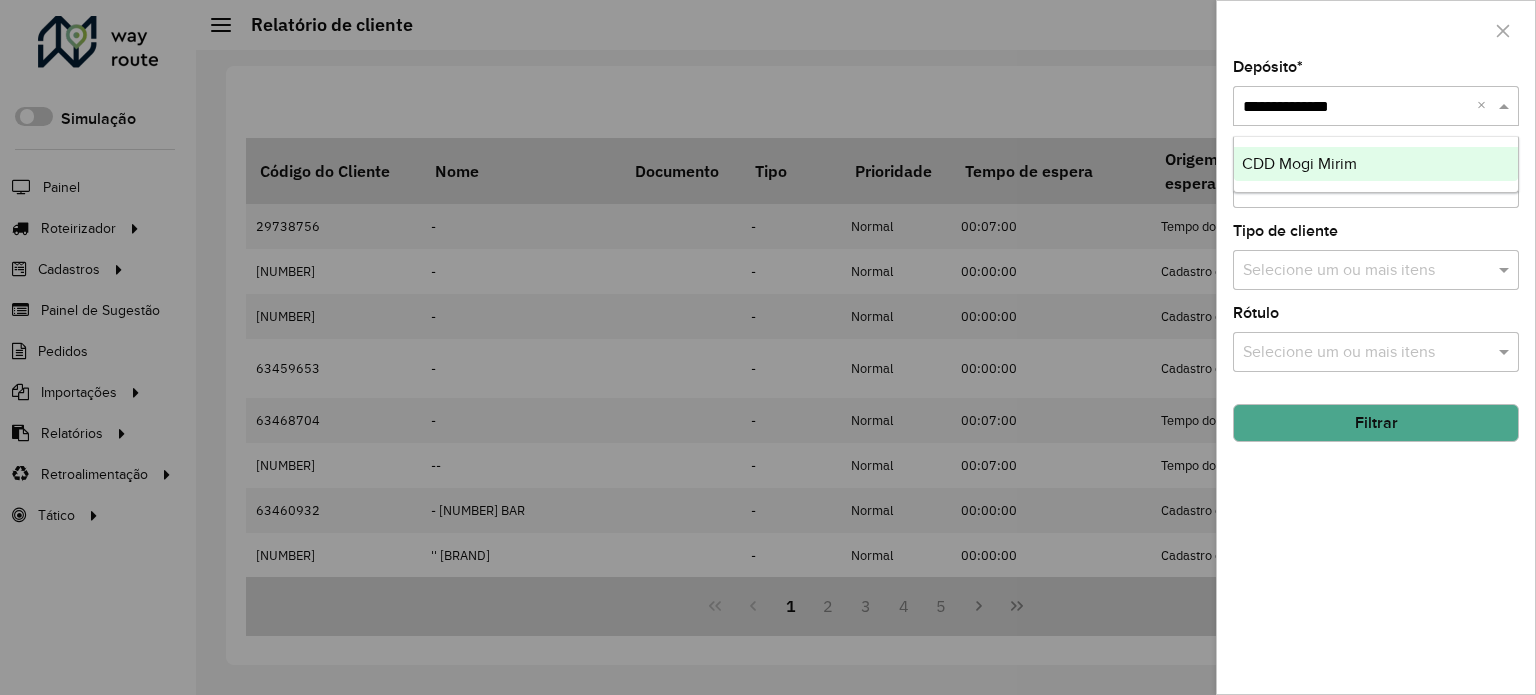 type 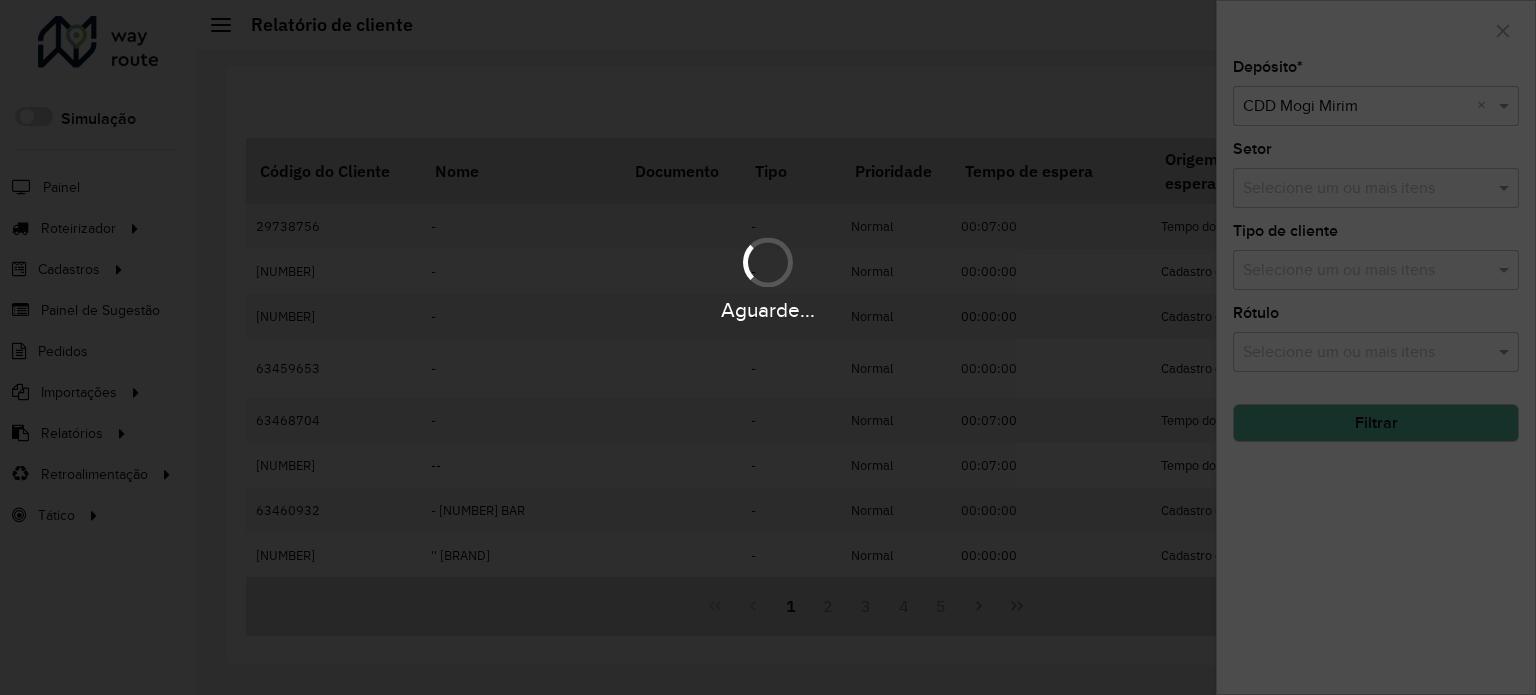 click on "Filtrar" 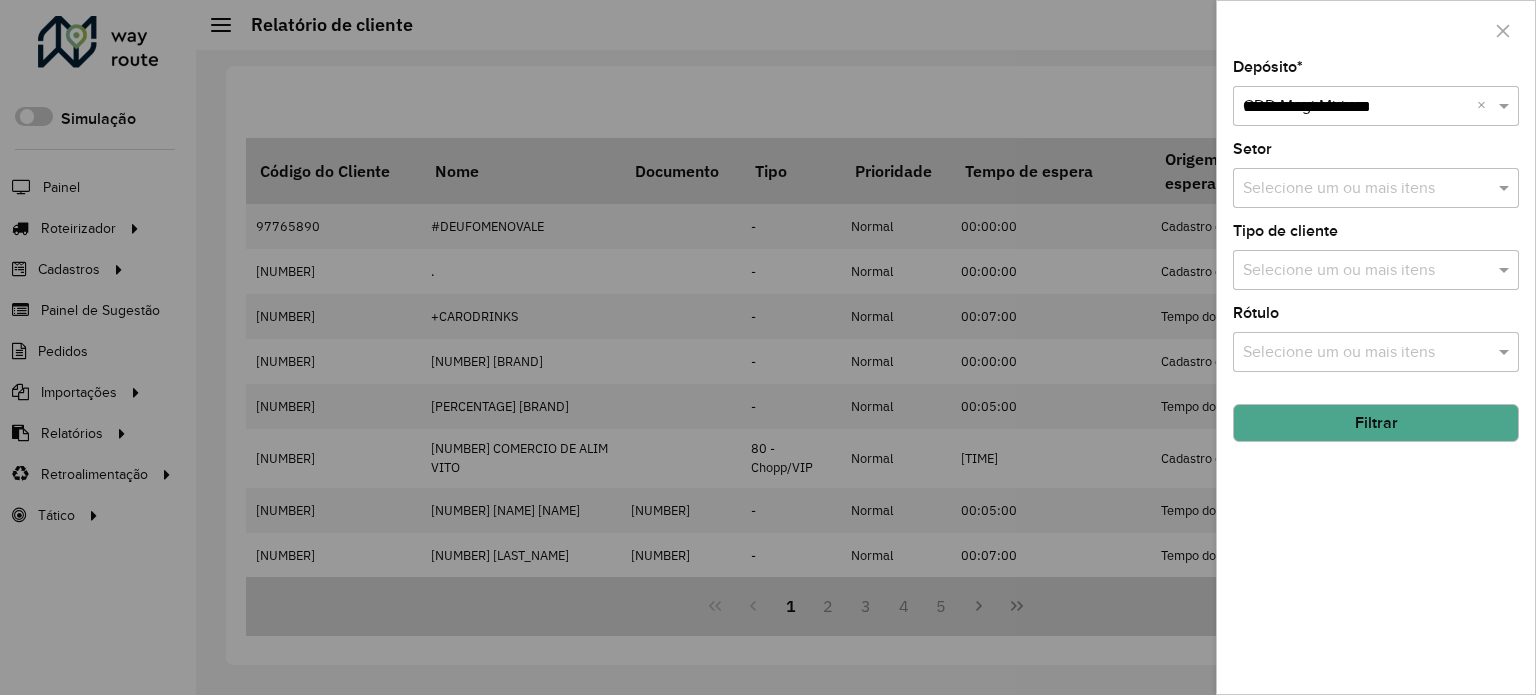 type on "**********" 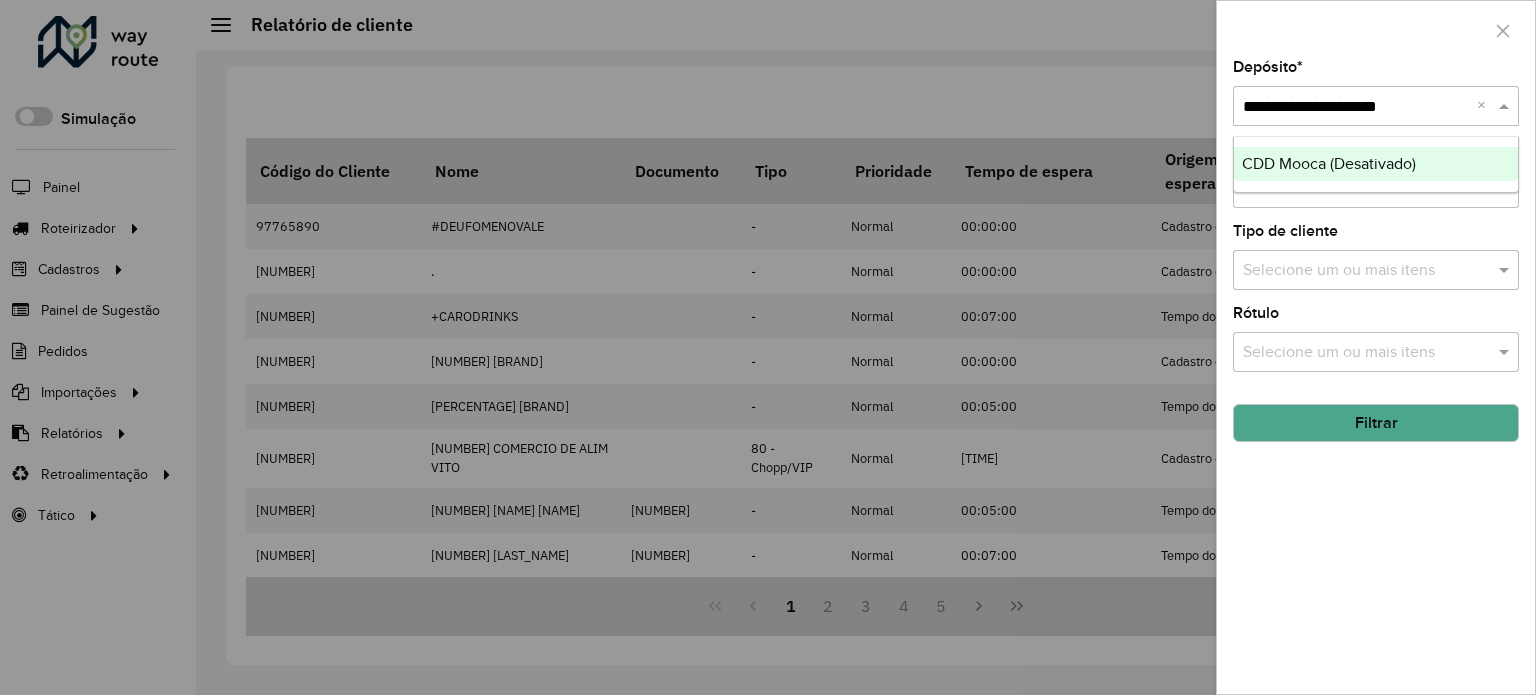 type 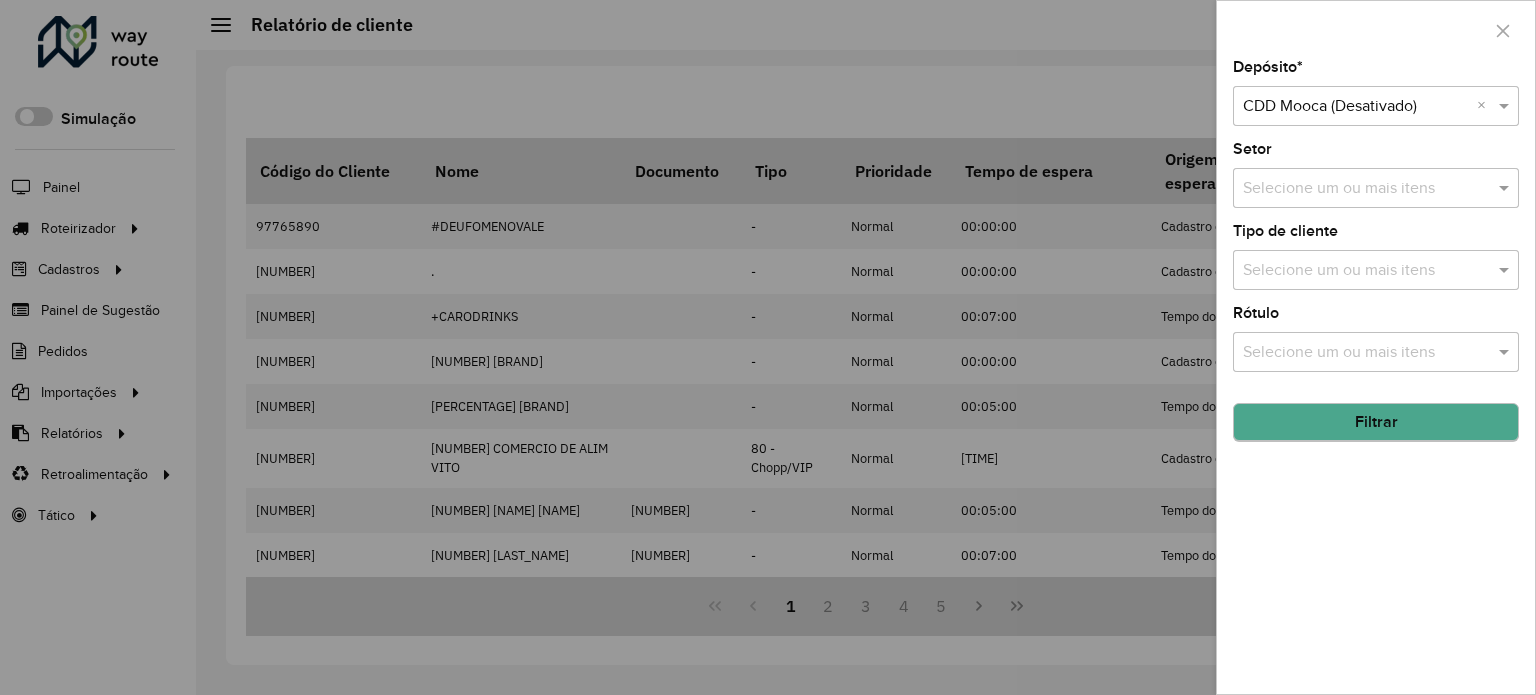 click on "Filtrar" 